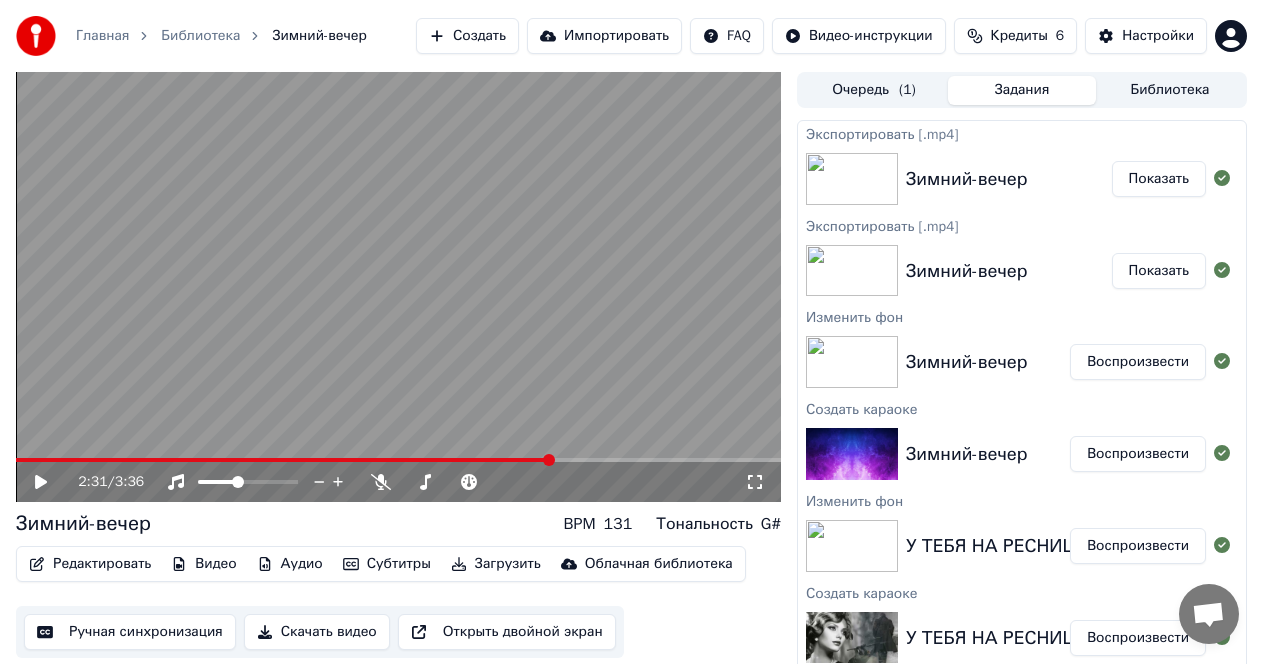 scroll, scrollTop: 0, scrollLeft: 0, axis: both 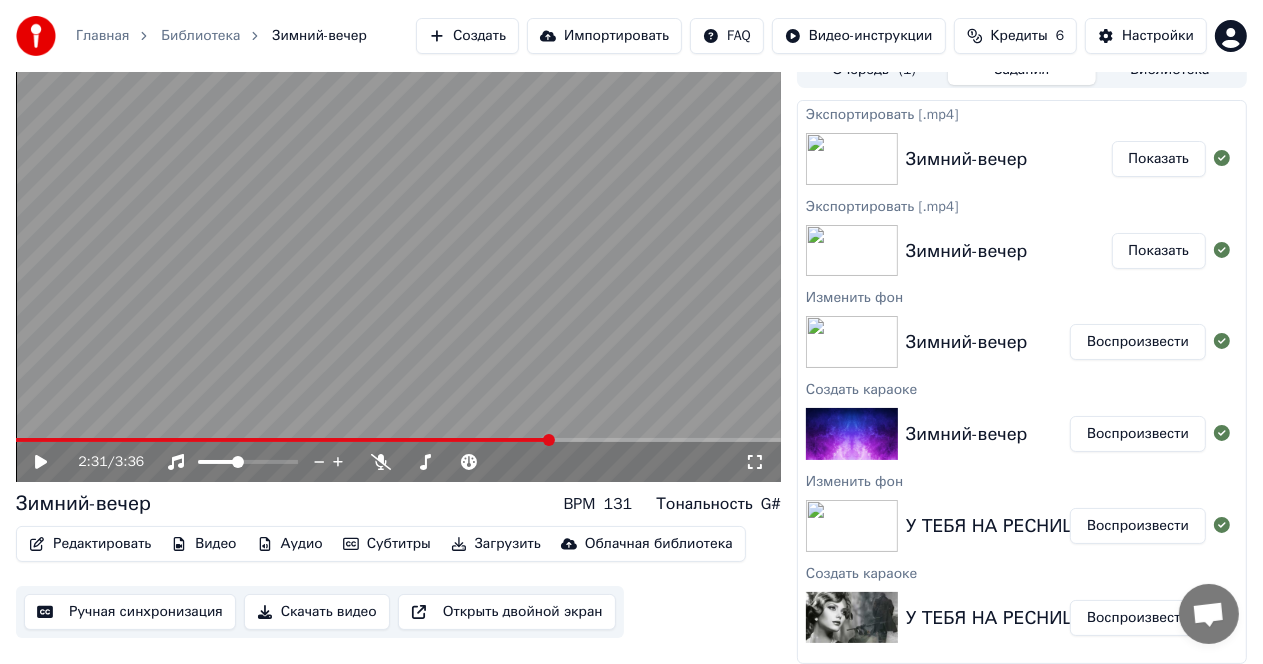 click on "Создать" at bounding box center [467, 36] 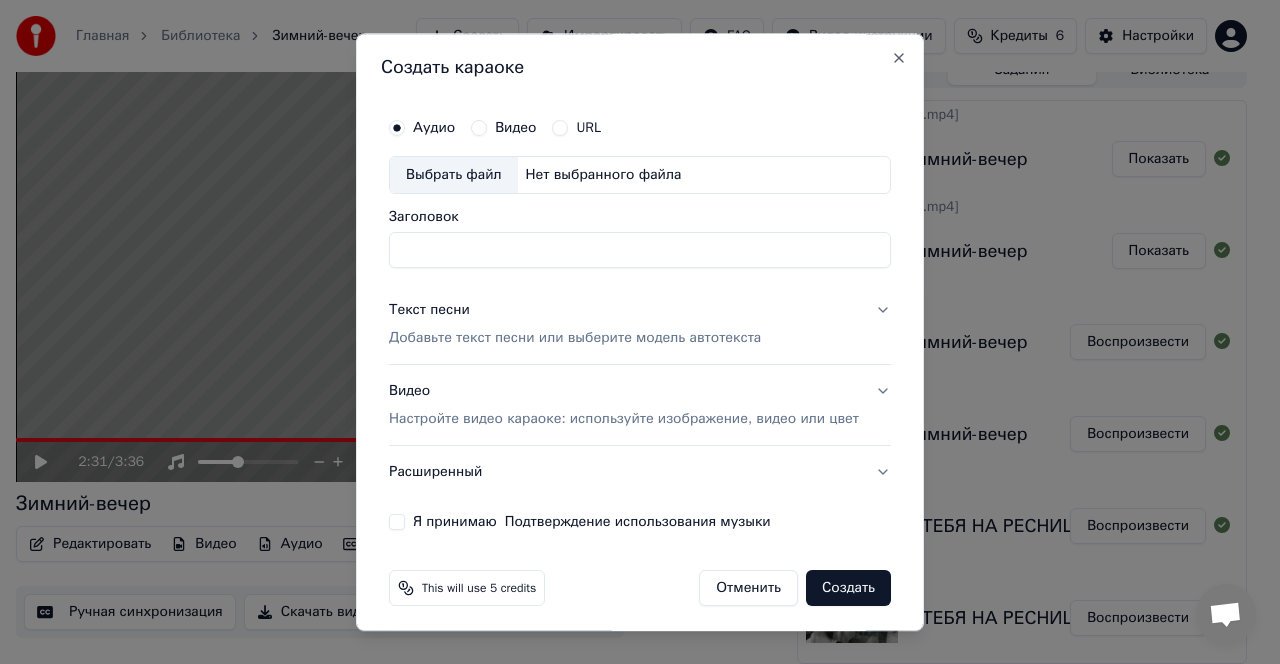 click on "Видео" at bounding box center (515, 128) 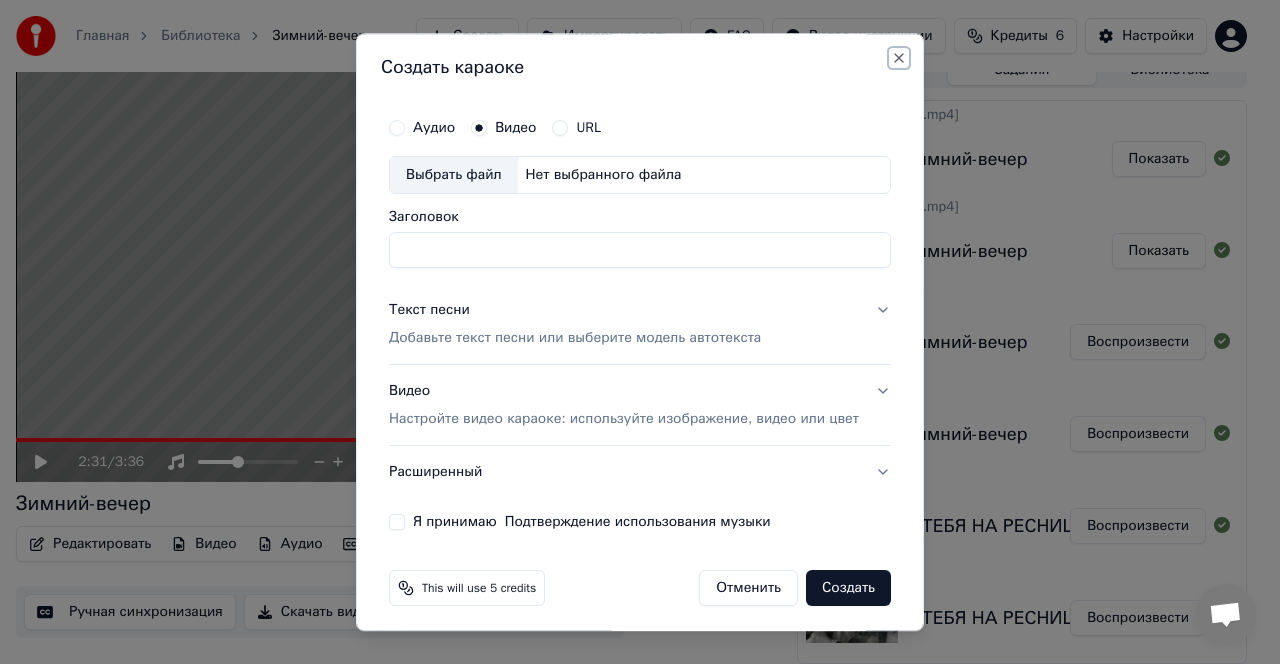 click on "Close" at bounding box center [899, 58] 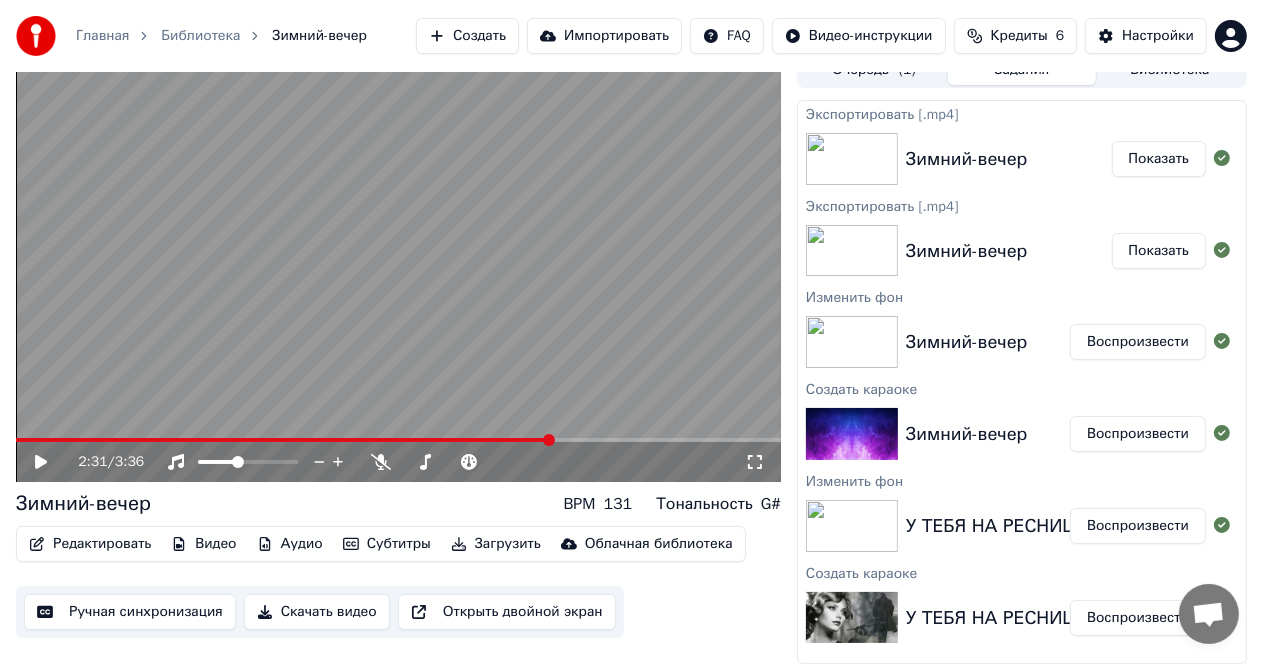 click on "Создать" at bounding box center [467, 36] 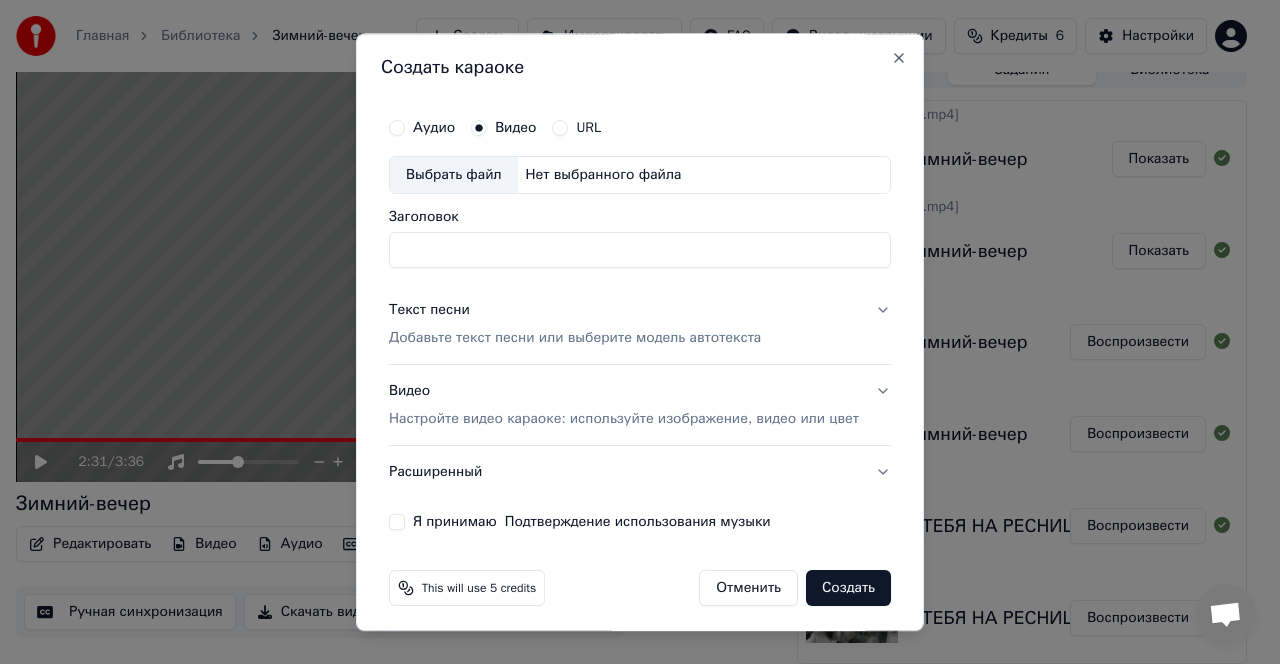 click on "Заголовок" at bounding box center [640, 250] 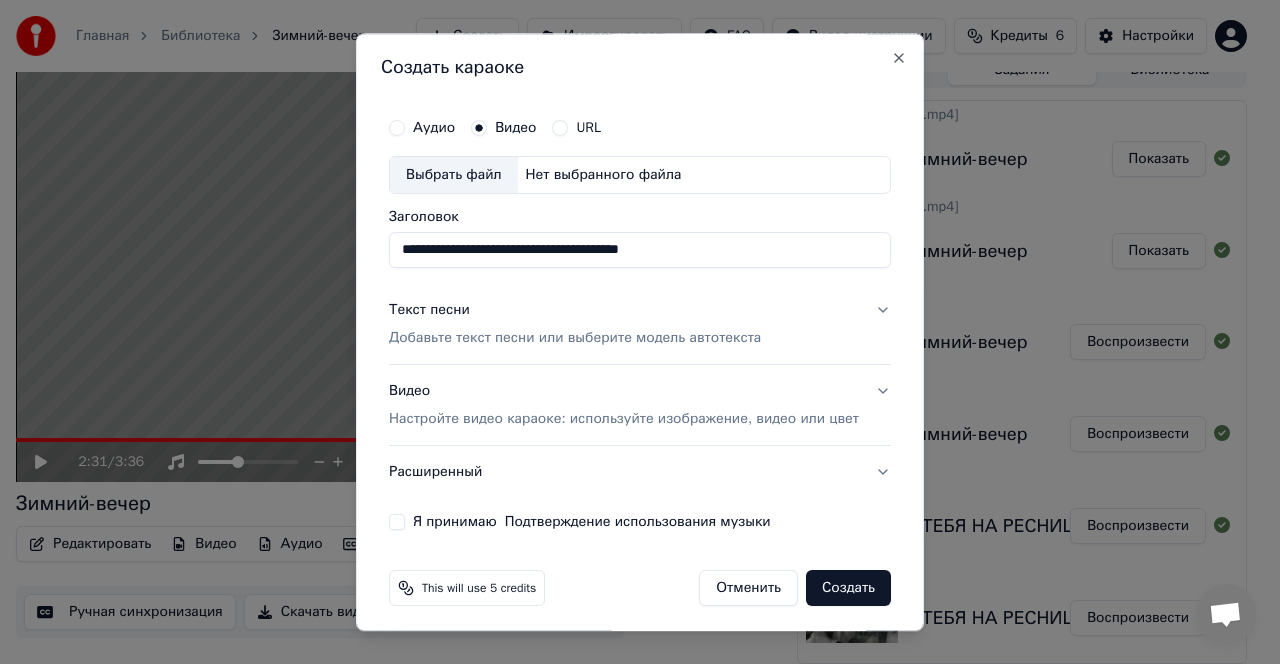 type on "**********" 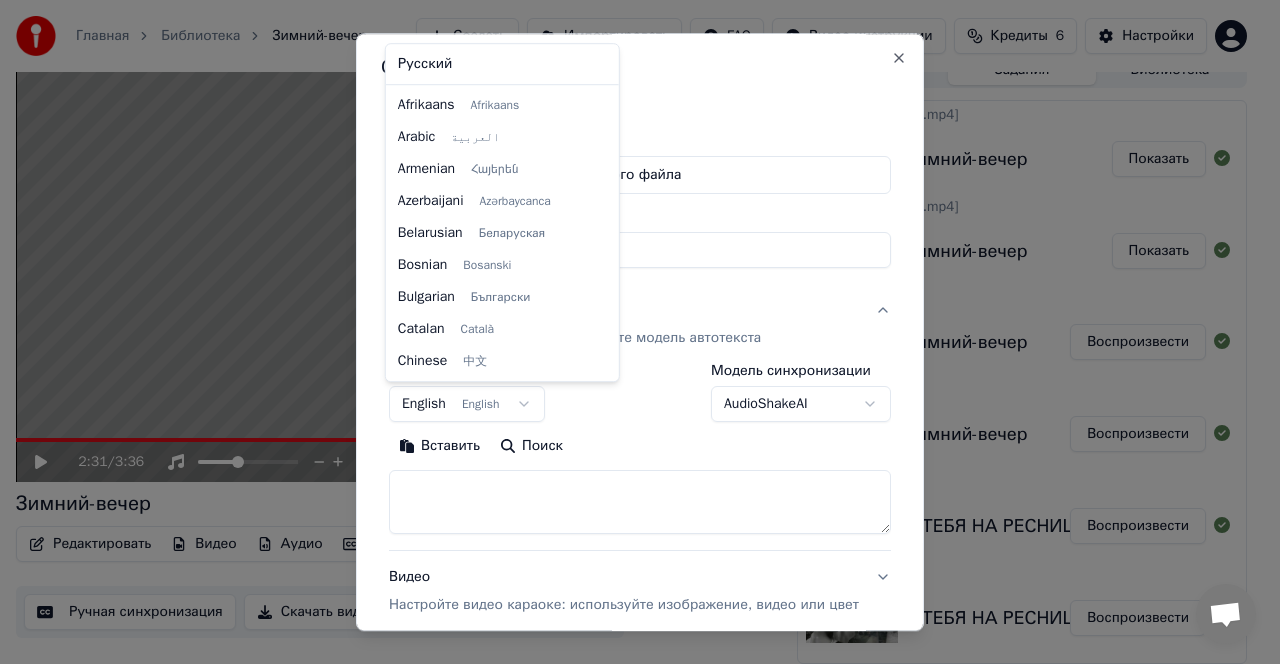 scroll, scrollTop: 160, scrollLeft: 0, axis: vertical 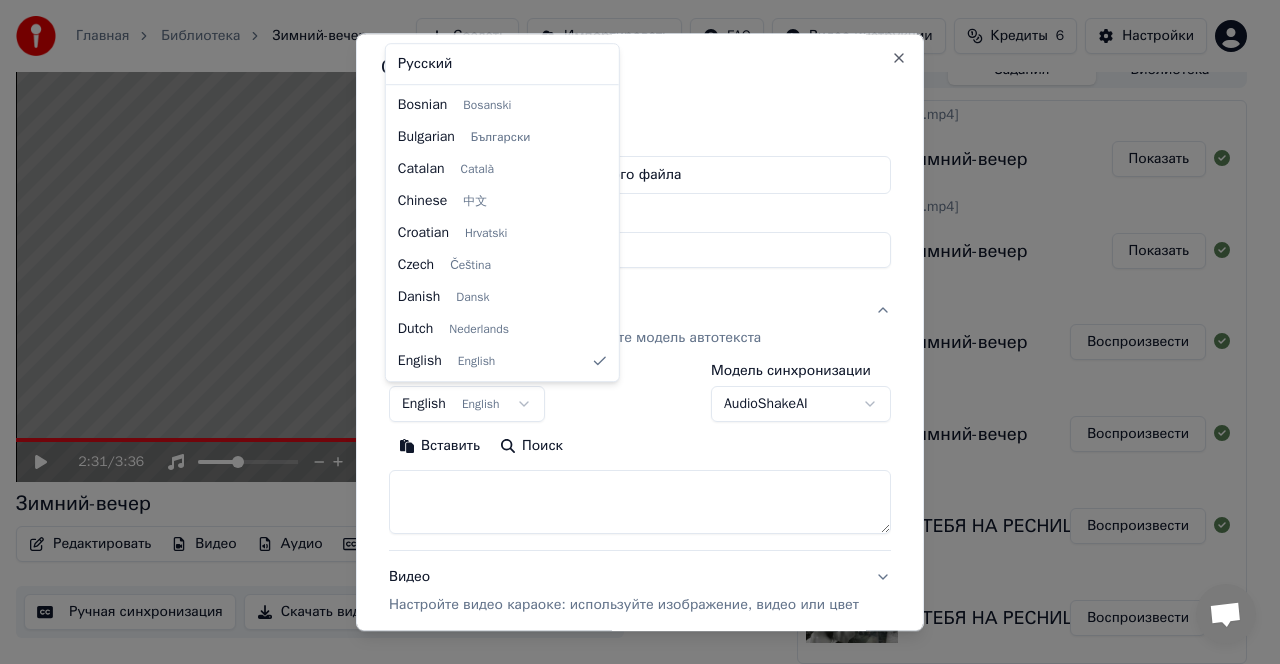 click on "Главная Библиотека Зимний-вечер Создать Импортировать FAQ Видео-инструкции Кредиты 6 Настройки 2:31  /  3:36 Зимний-вечер BPM 131 Тональность G# Редактировать Видео Аудио Субтитры Загрузить Облачная библиотека Ручная синхронизация Скачать видео Открыть двойной экран Очередь ( 1 ) Задания Библиотека Экспортировать [.mp4] Зимний-вечер Показать Экспортировать [.mp4] Зимний-вечер Показать Изменить фон Зимний-вечер Воспроизвести Создать караоке Зимний-вечер Воспроизвести Изменить фон У ТЕБЯ НА РЕСНИЦАХ Воспроизвести Создать караоке У ТЕБЯ НА РЕСНИЦАХ Воспроизвести
URL" at bounding box center (631, 312) 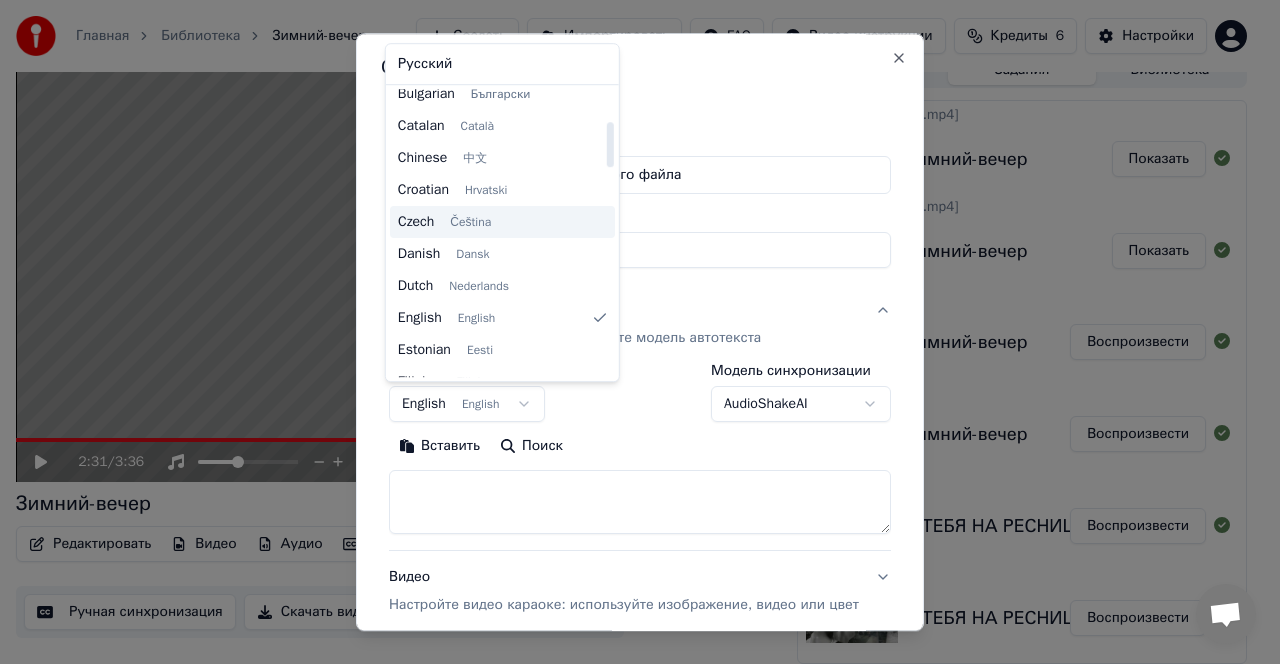 scroll, scrollTop: 206, scrollLeft: 0, axis: vertical 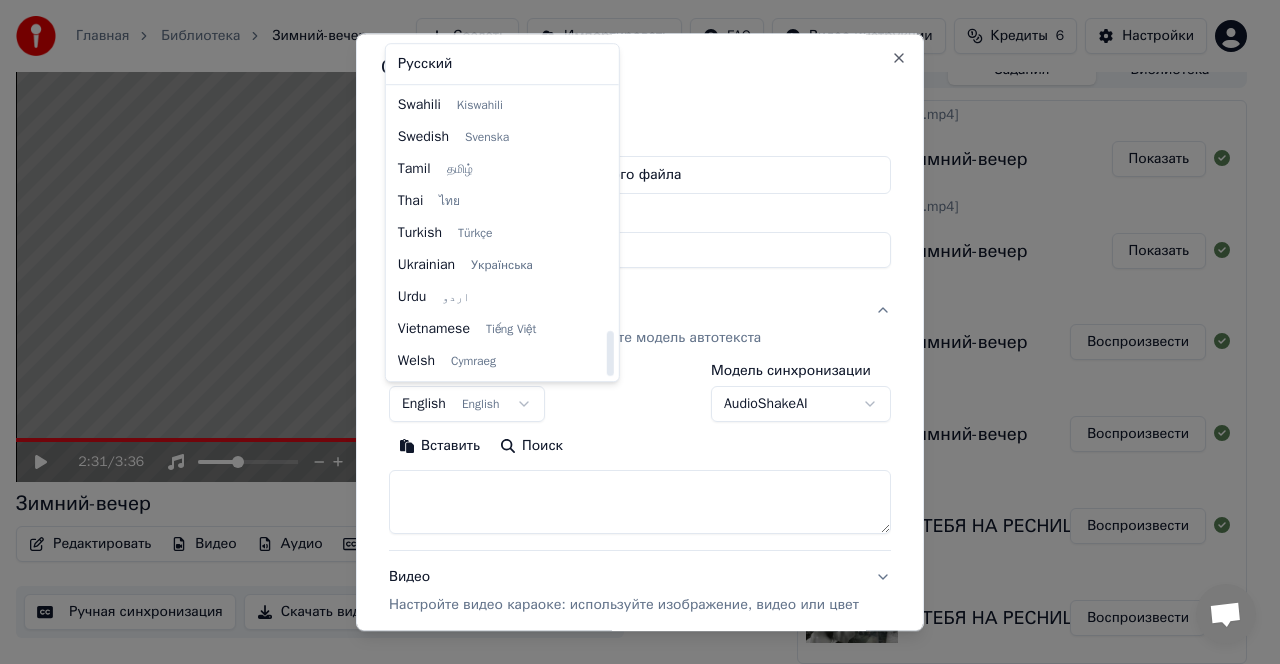 select on "**" 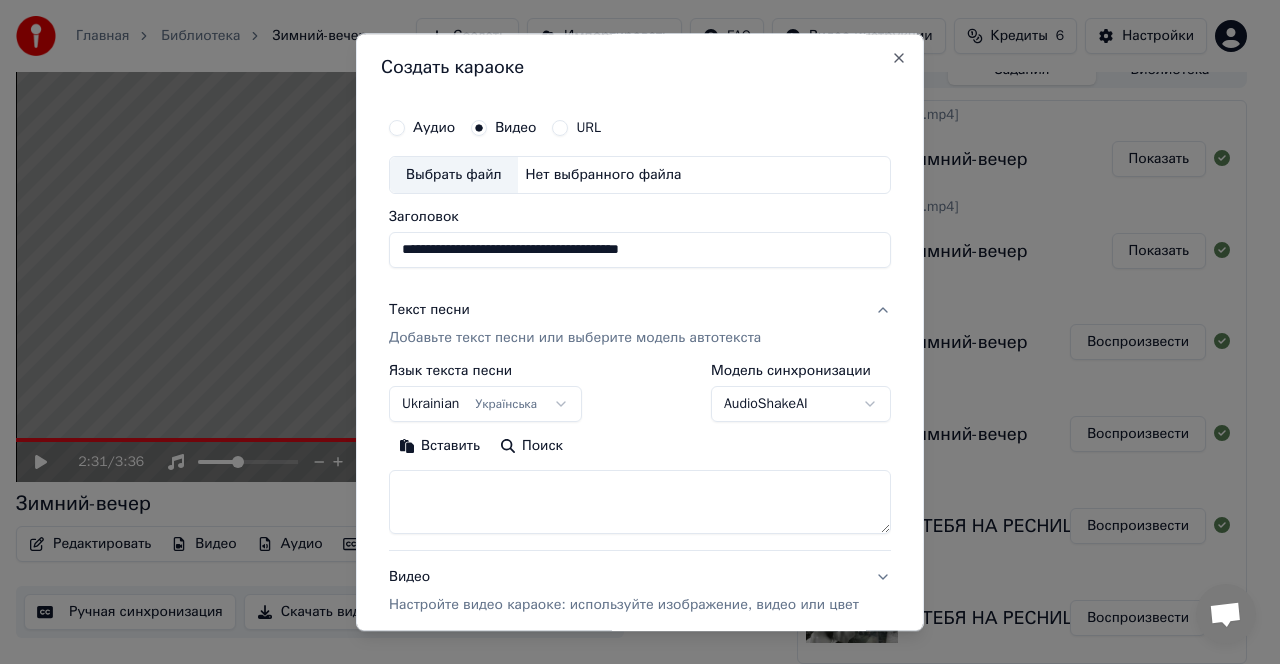 click at bounding box center (640, 502) 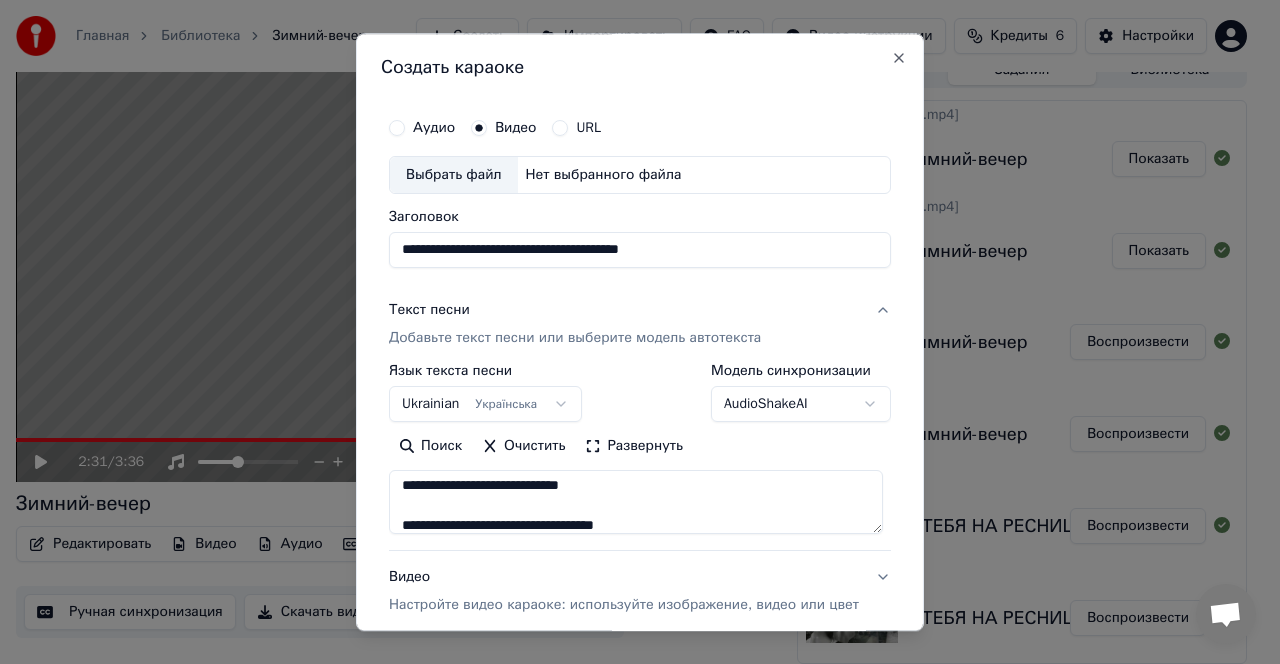 scroll, scrollTop: 404, scrollLeft: 0, axis: vertical 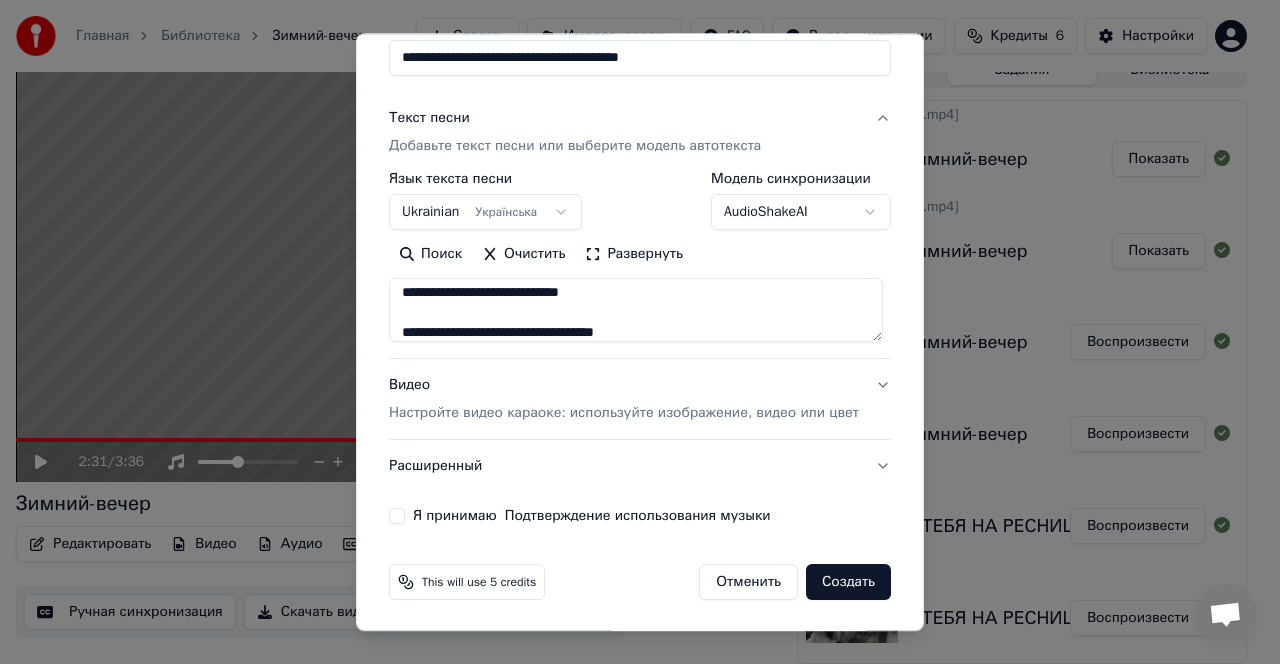 type on "**********" 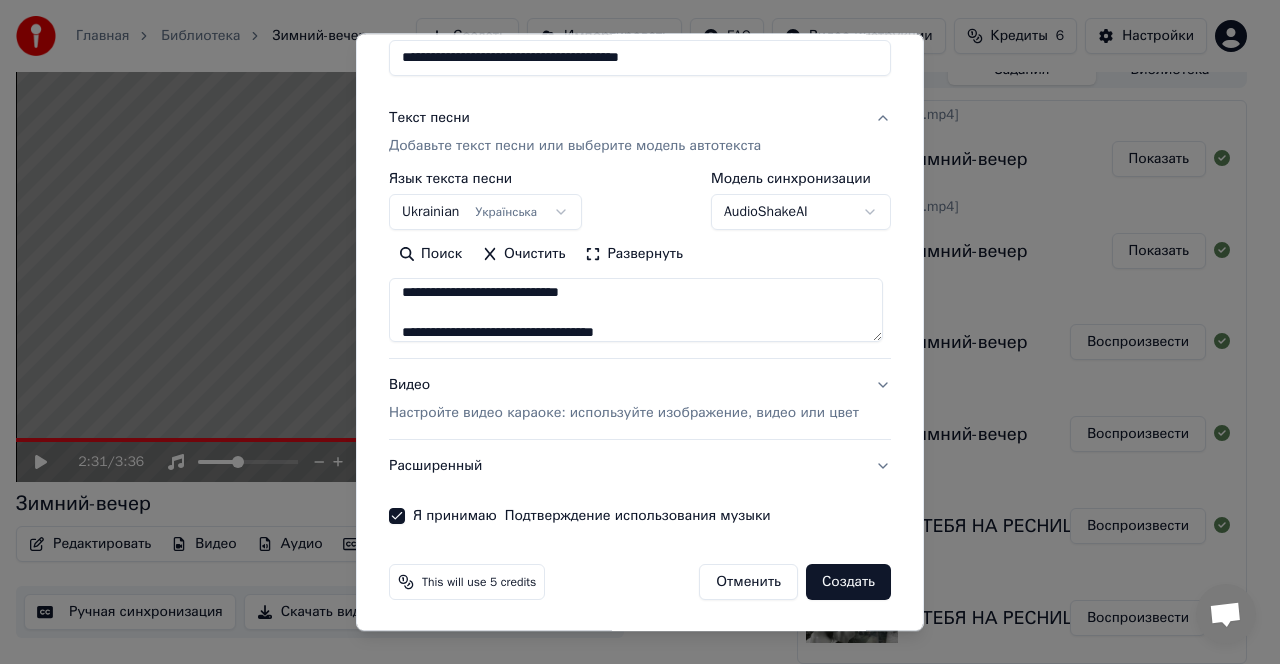 click on "Я принимаю   Подтверждение использования музыки" at bounding box center [397, 516] 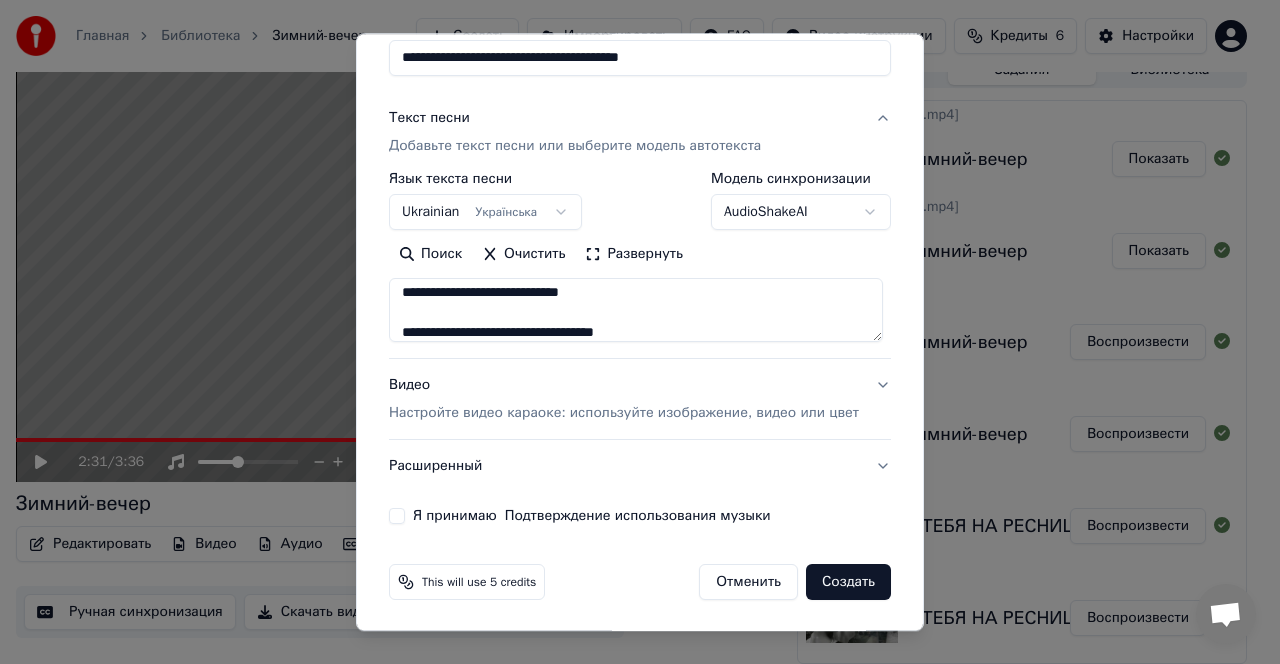 scroll, scrollTop: 0, scrollLeft: 0, axis: both 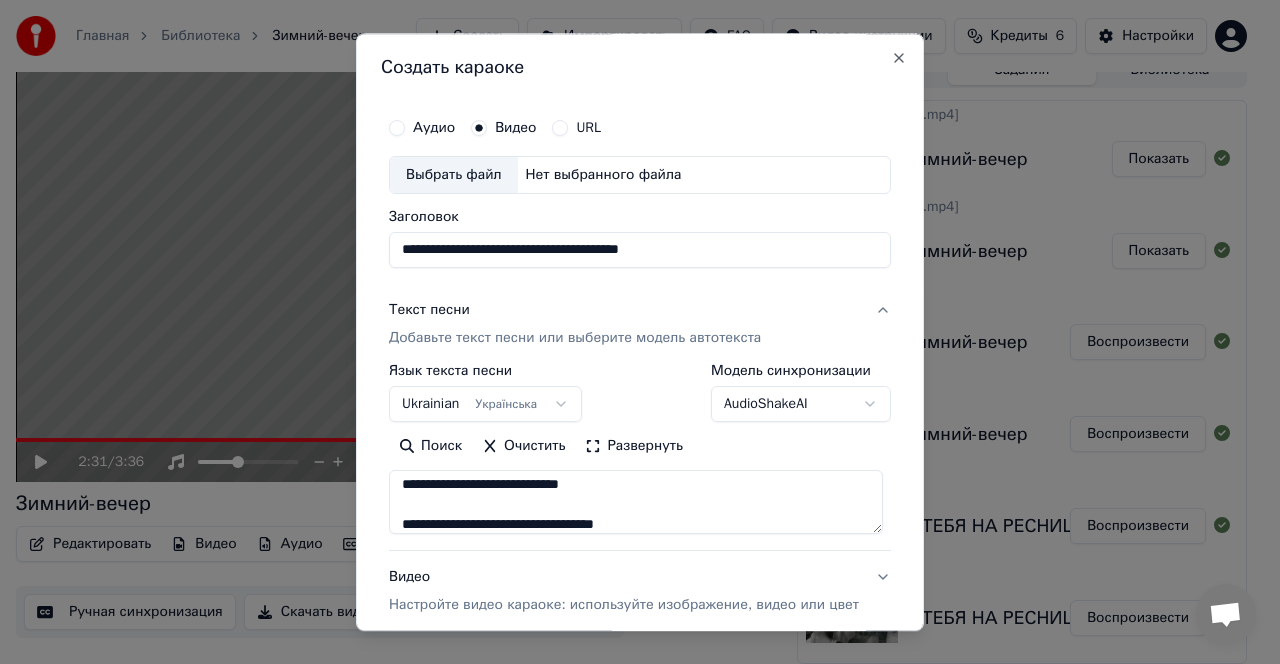 click on "Аудио" at bounding box center [397, 128] 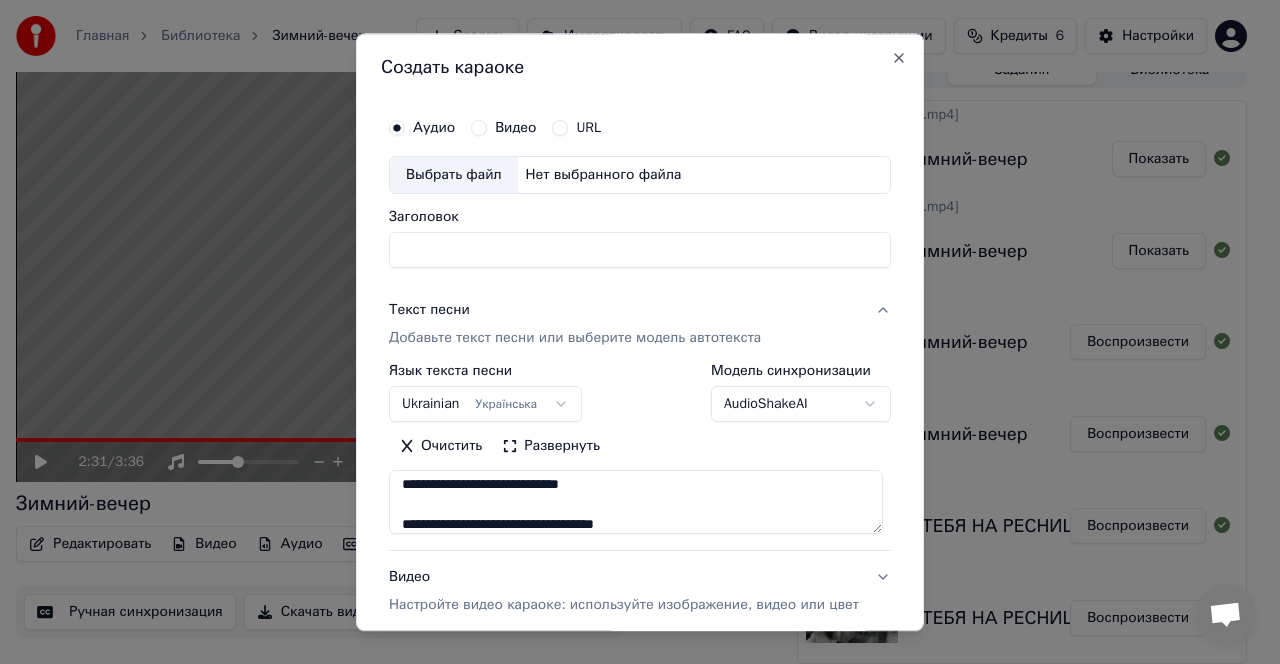 click on "Видео" at bounding box center (479, 128) 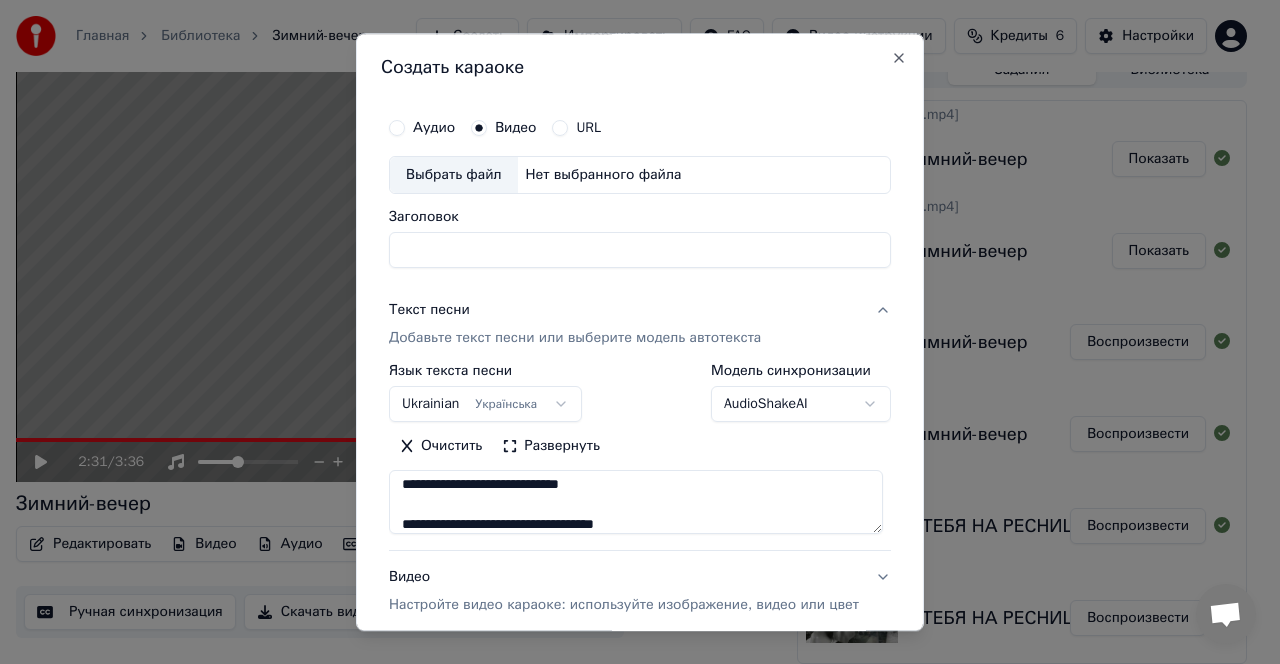 click on "Заголовок" at bounding box center (640, 250) 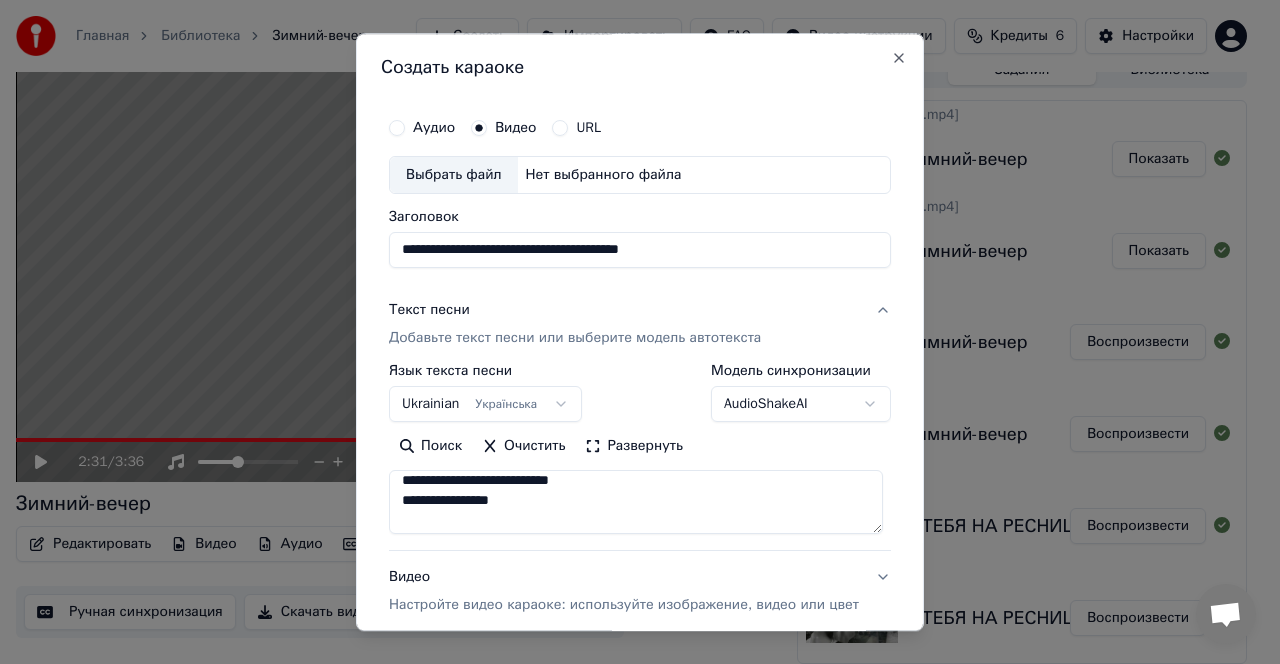 scroll, scrollTop: 684, scrollLeft: 0, axis: vertical 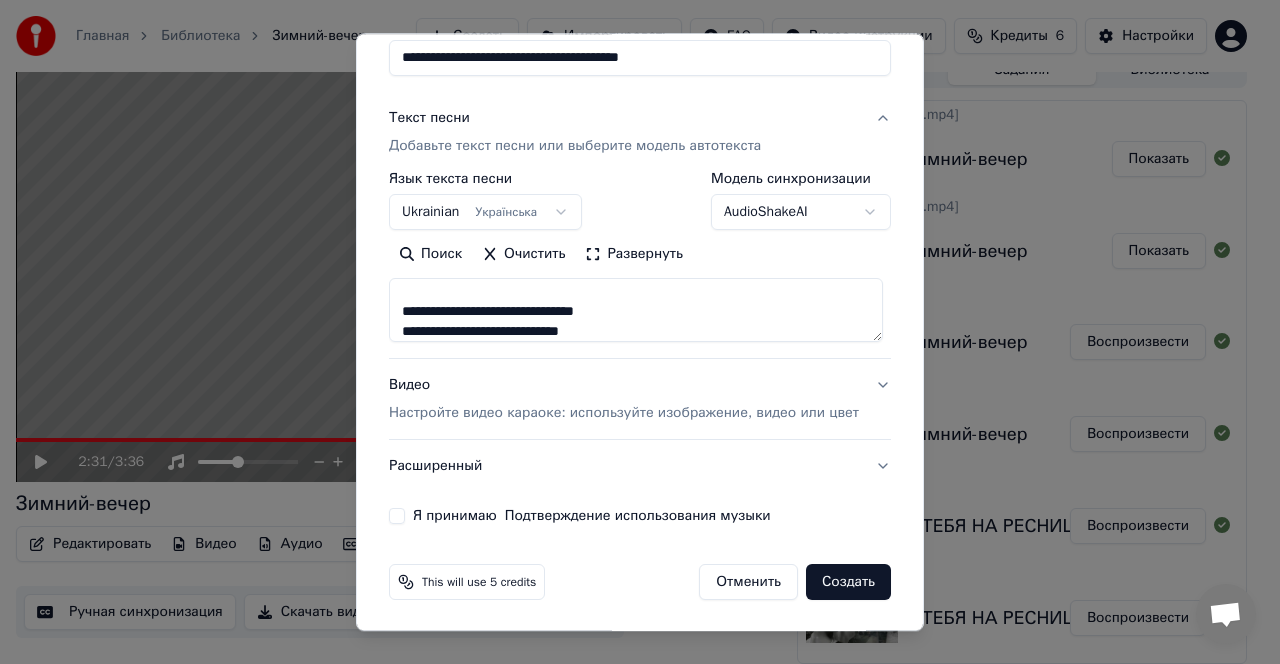 type on "**********" 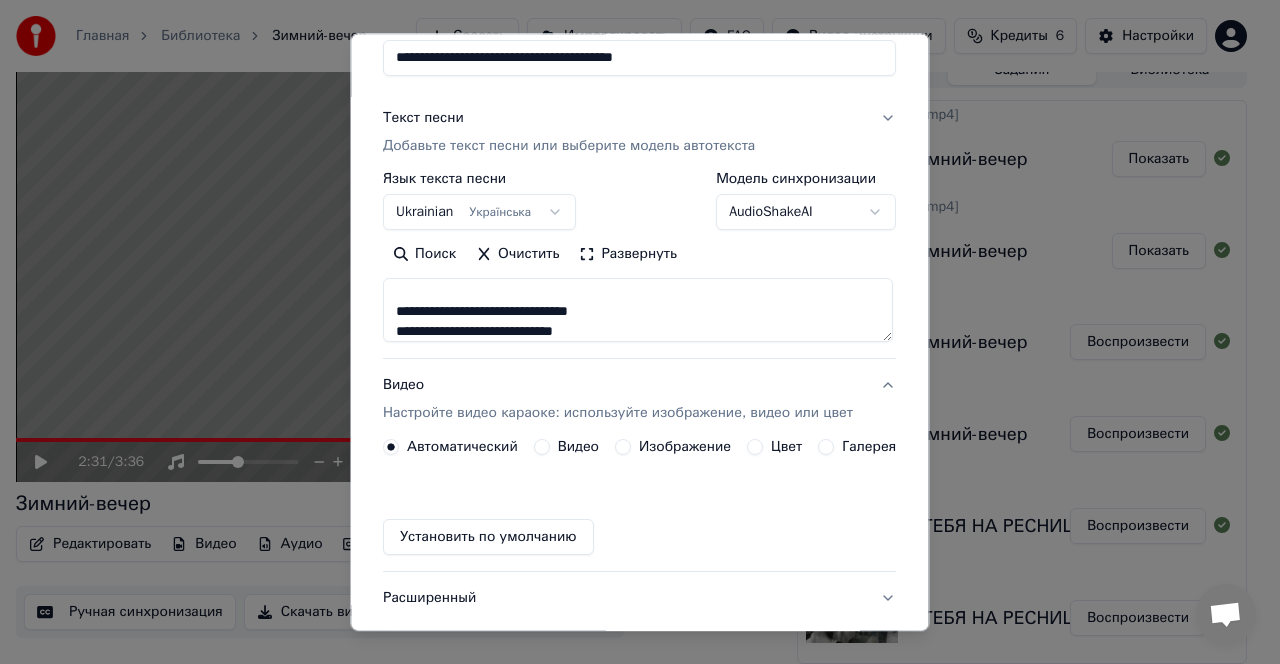 scroll, scrollTop: 139, scrollLeft: 0, axis: vertical 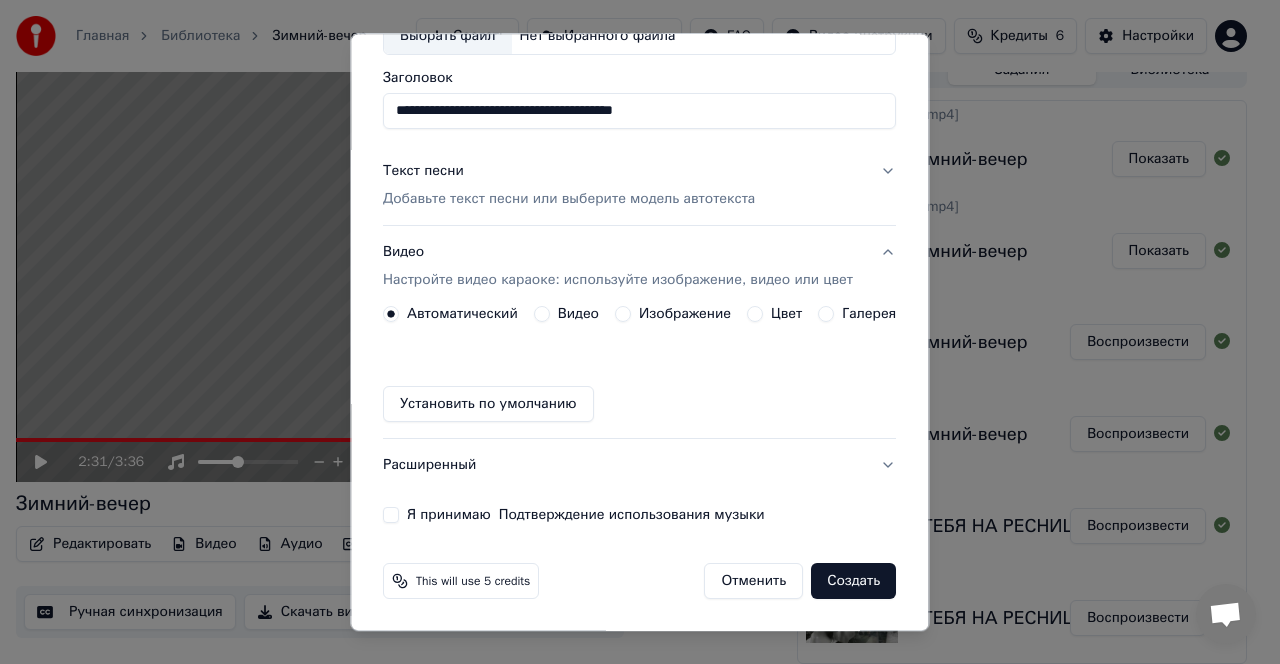 click on "Изображение" at bounding box center (623, 314) 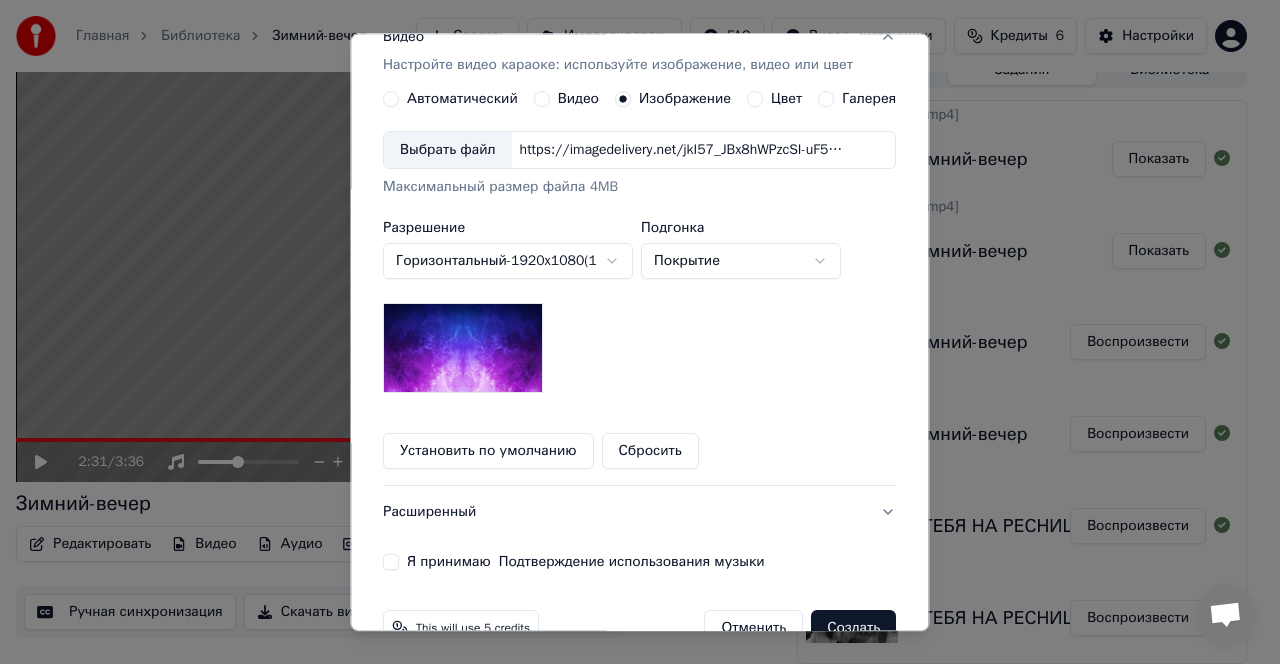 scroll, scrollTop: 345, scrollLeft: 0, axis: vertical 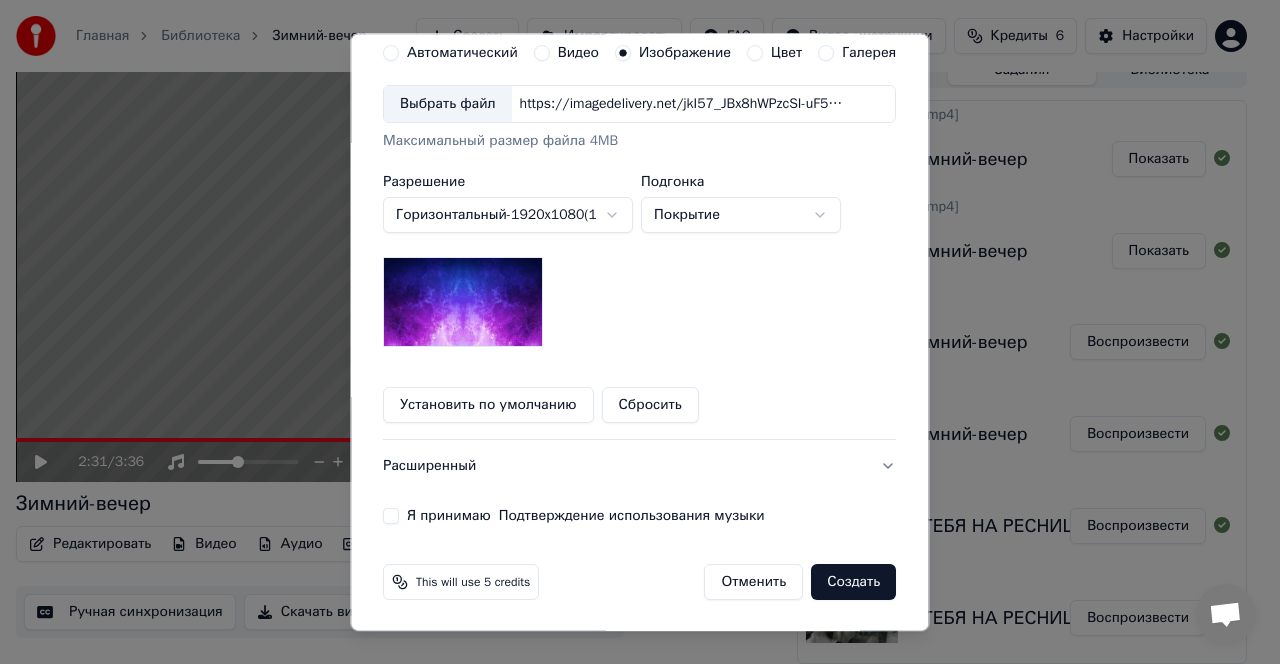 click at bounding box center [463, 302] 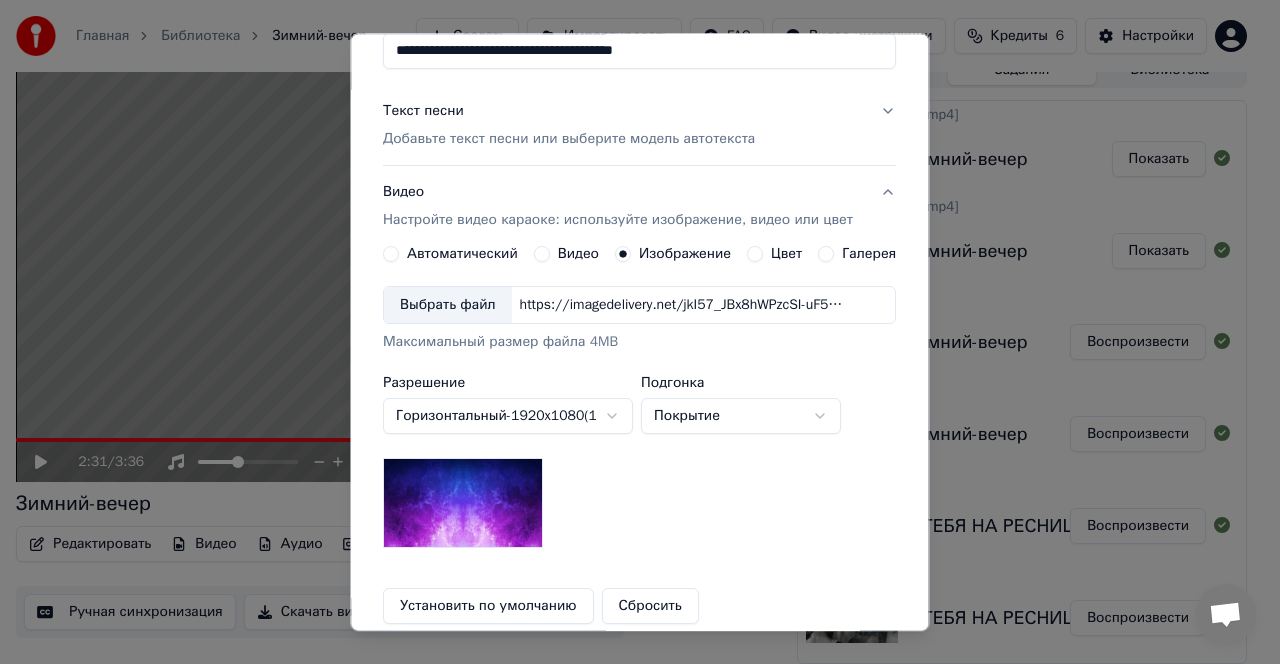 scroll, scrollTop: 197, scrollLeft: 0, axis: vertical 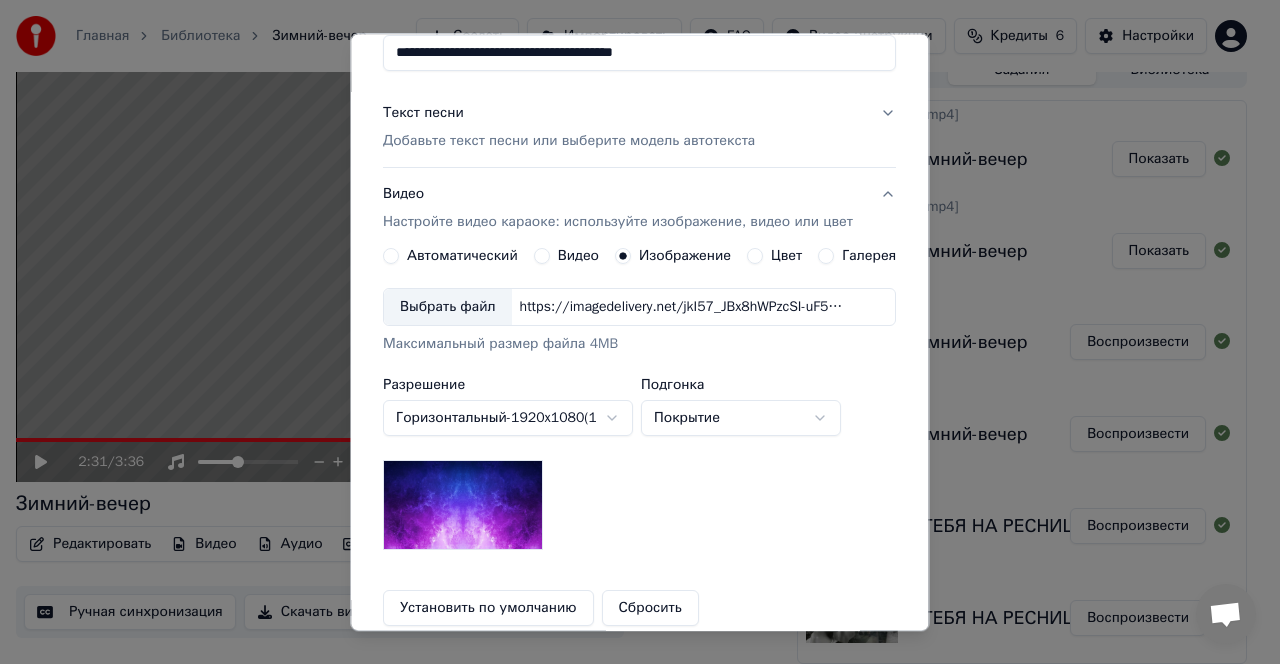 click on "Выбрать файл" at bounding box center (448, 307) 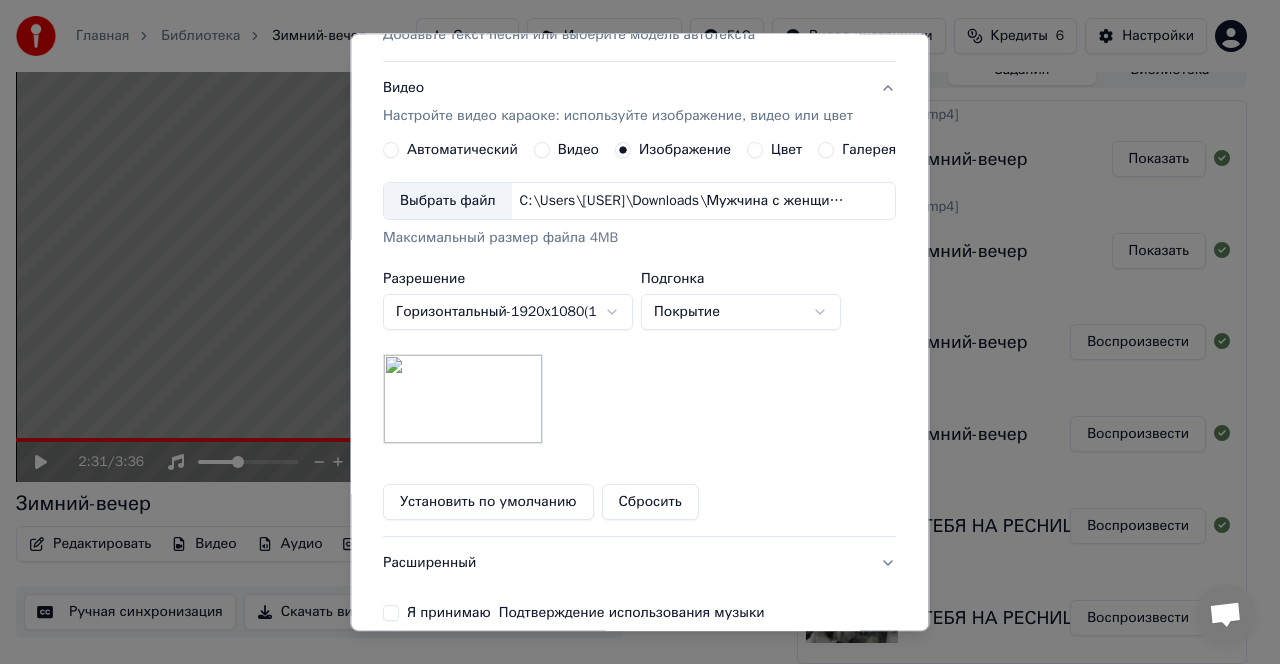 scroll, scrollTop: 400, scrollLeft: 0, axis: vertical 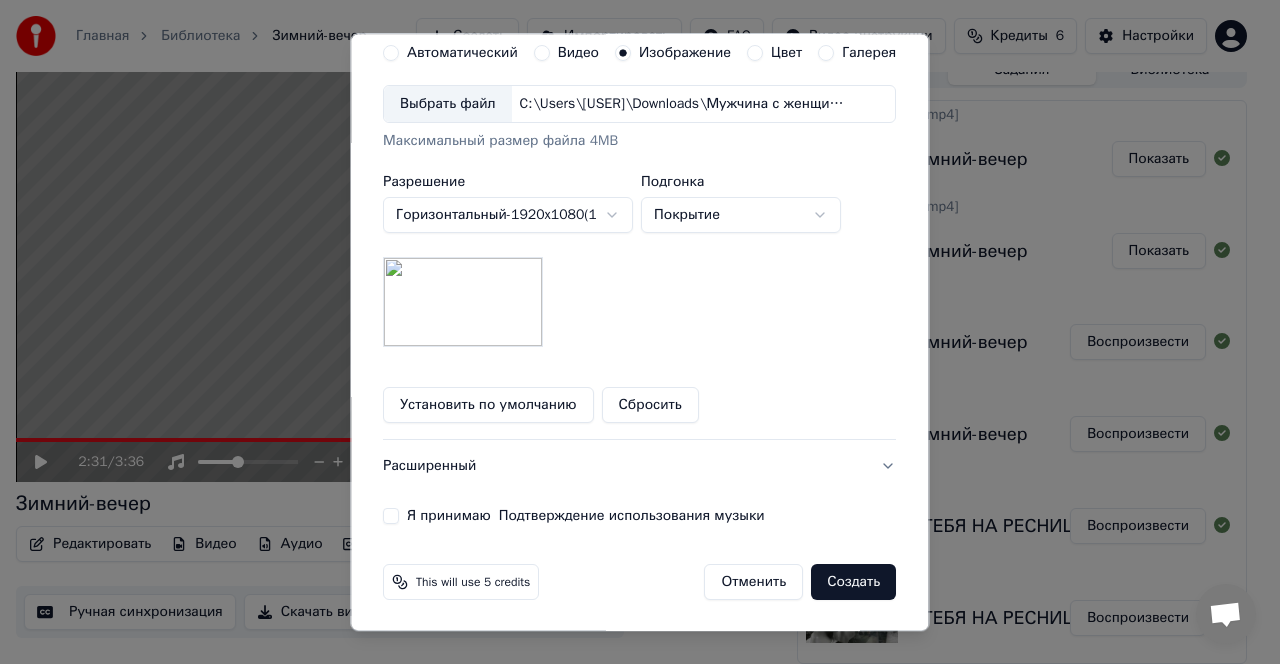 click on "Я принимаю   Подтверждение использования музыки" at bounding box center (639, 516) 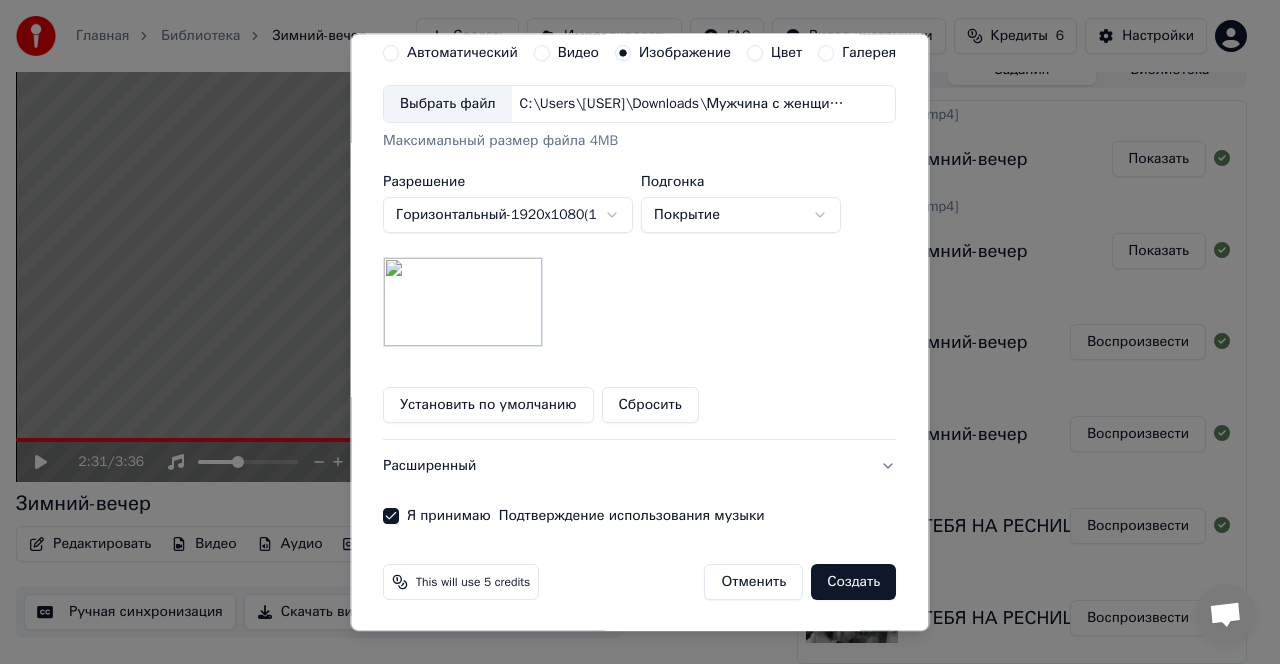 click on "Создать" at bounding box center (854, 582) 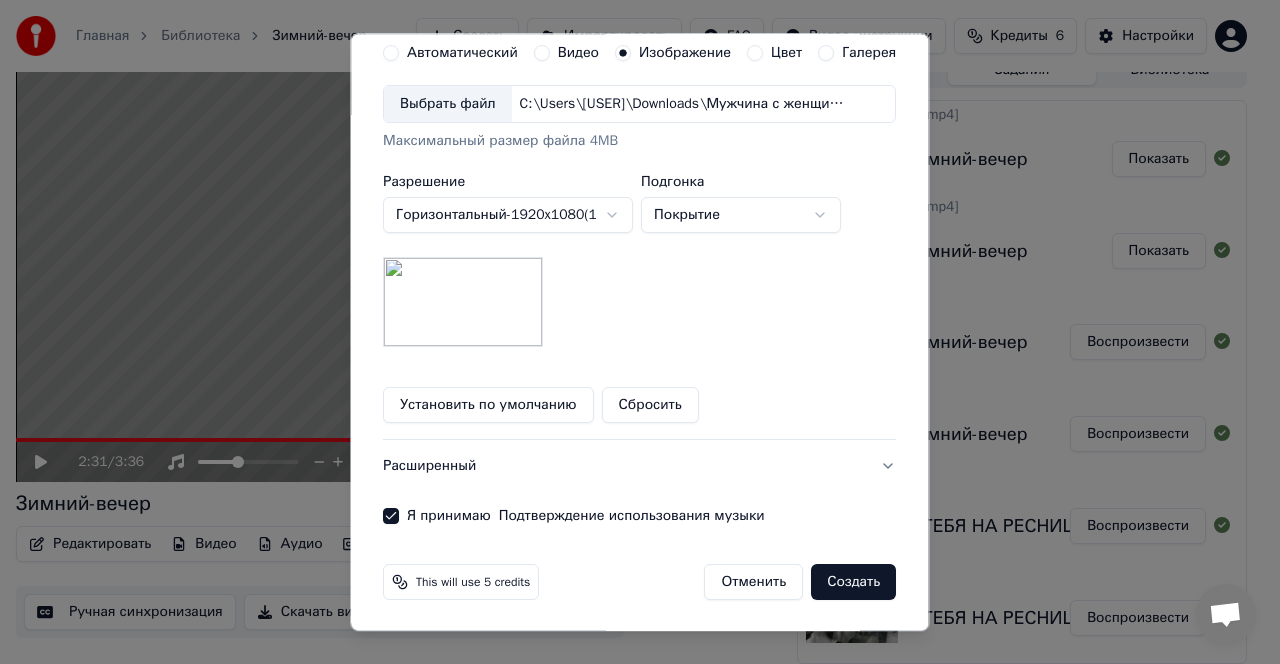 click on "Создать" at bounding box center (854, 582) 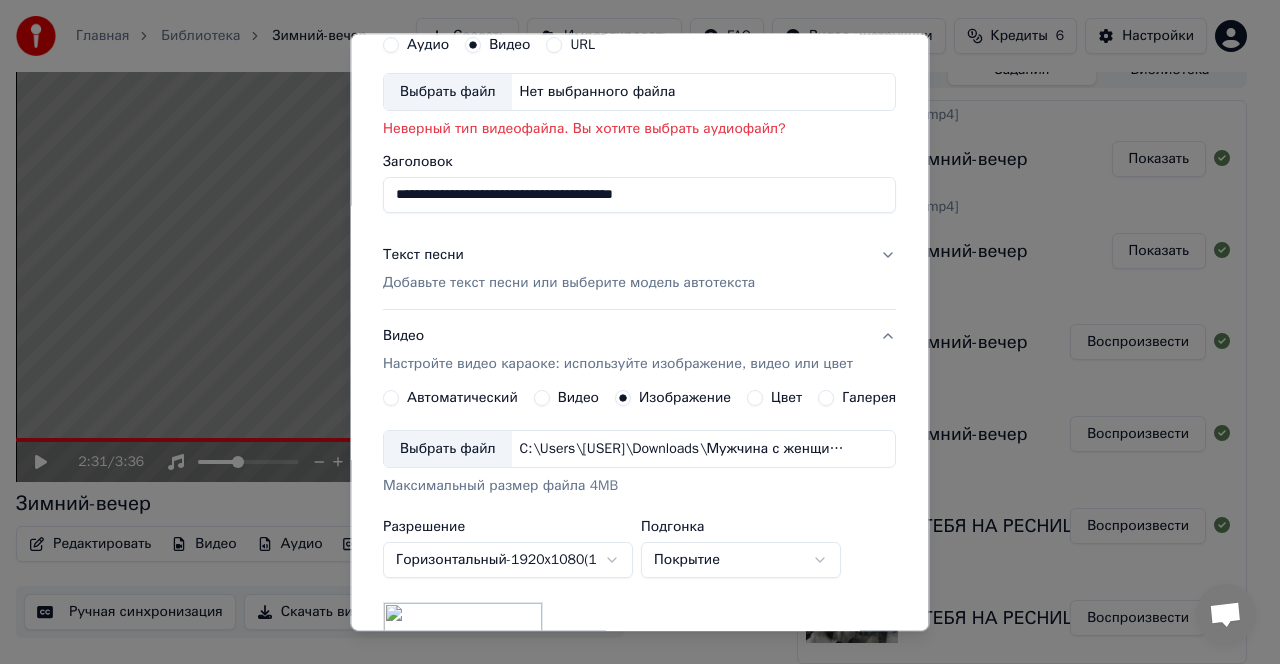 scroll, scrollTop: 82, scrollLeft: 0, axis: vertical 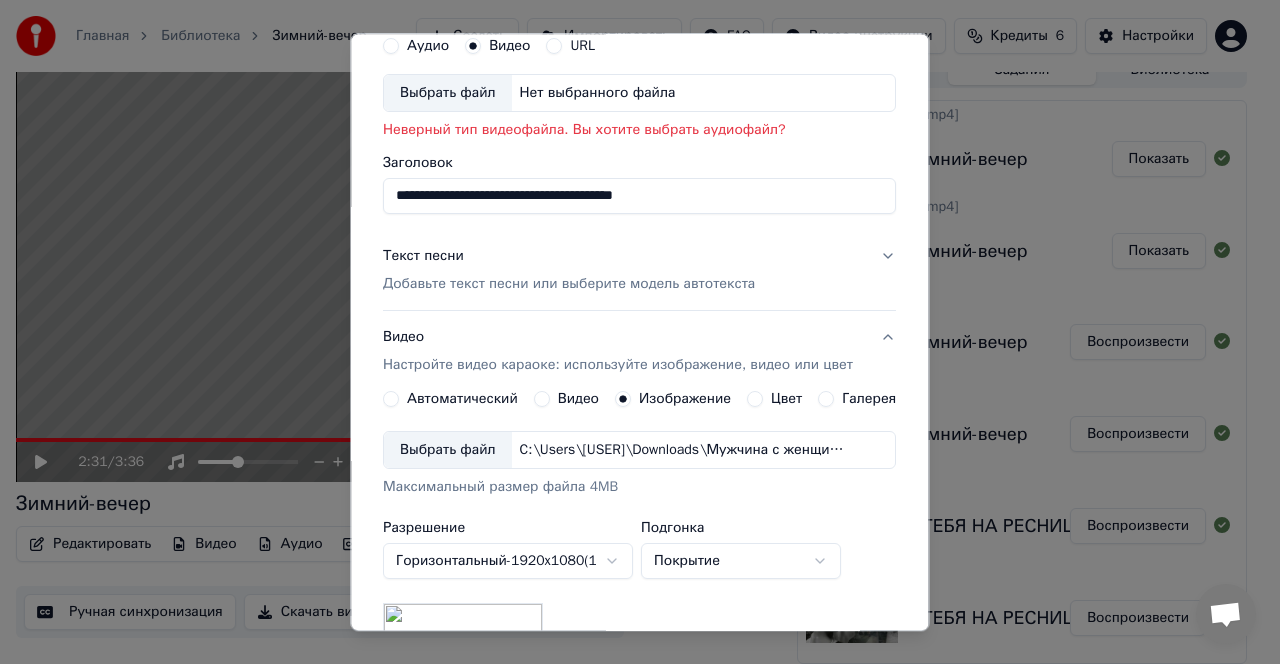 click on "Текст песни Добавьте текст песни или выберите модель автотекста" at bounding box center [639, 270] 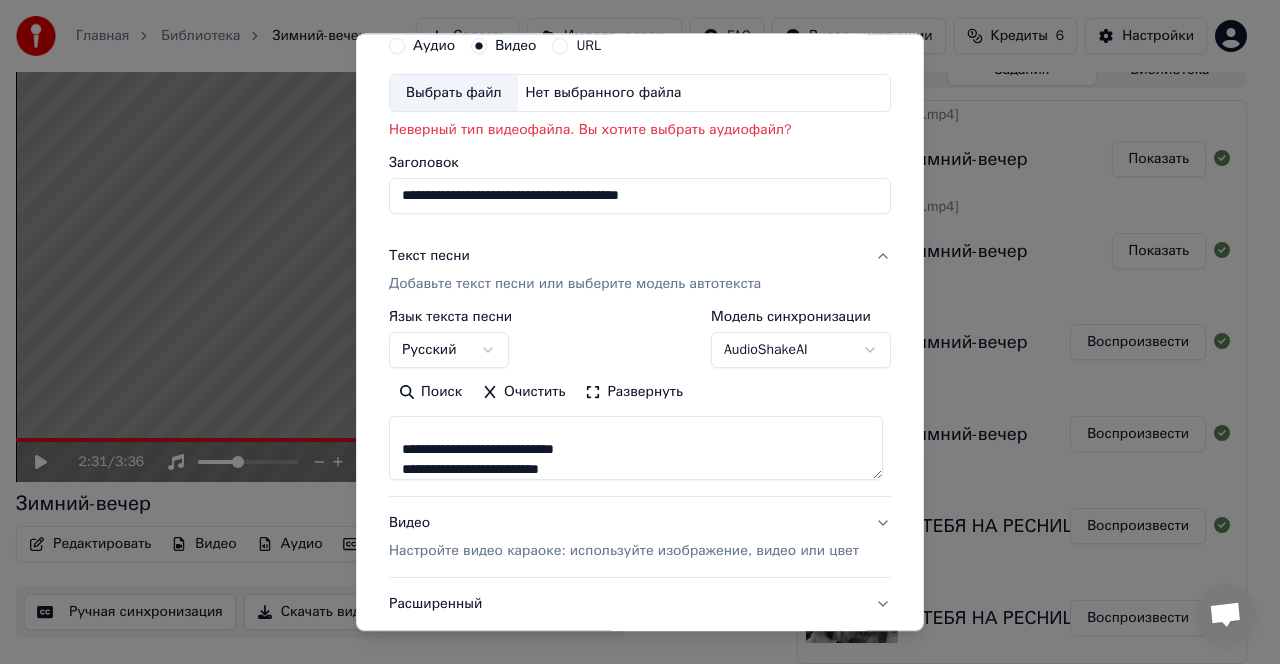 scroll, scrollTop: 992, scrollLeft: 0, axis: vertical 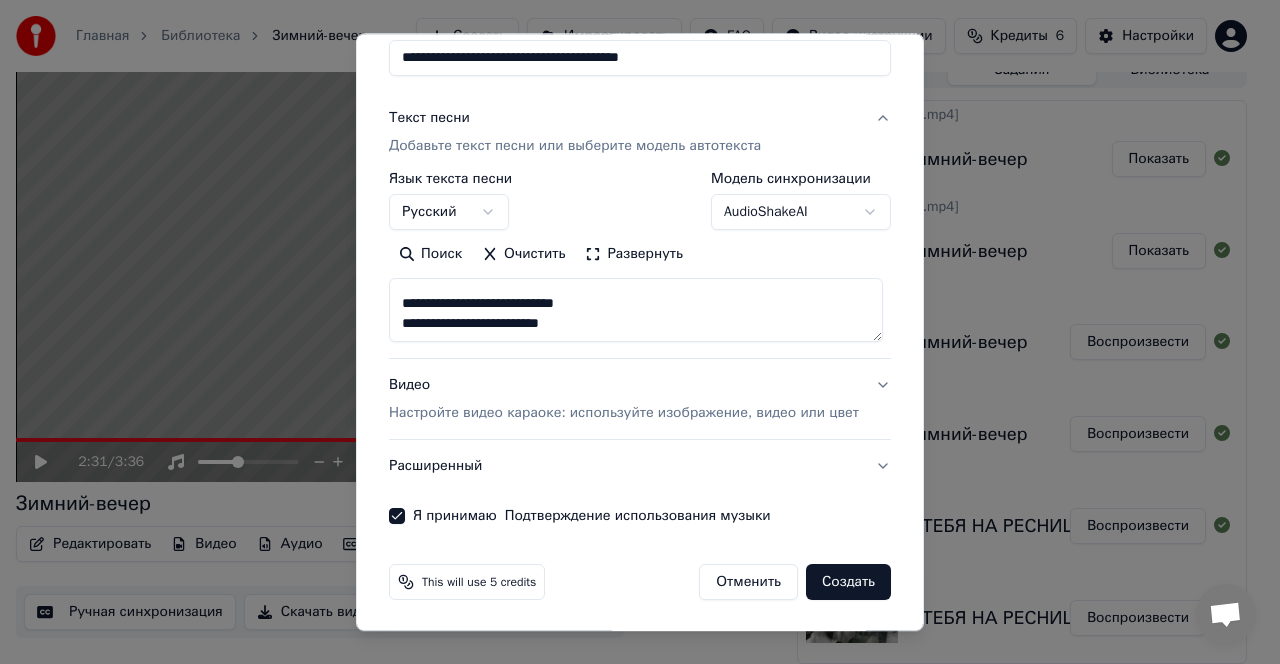 click on "This will use 5 credits" at bounding box center [479, 582] 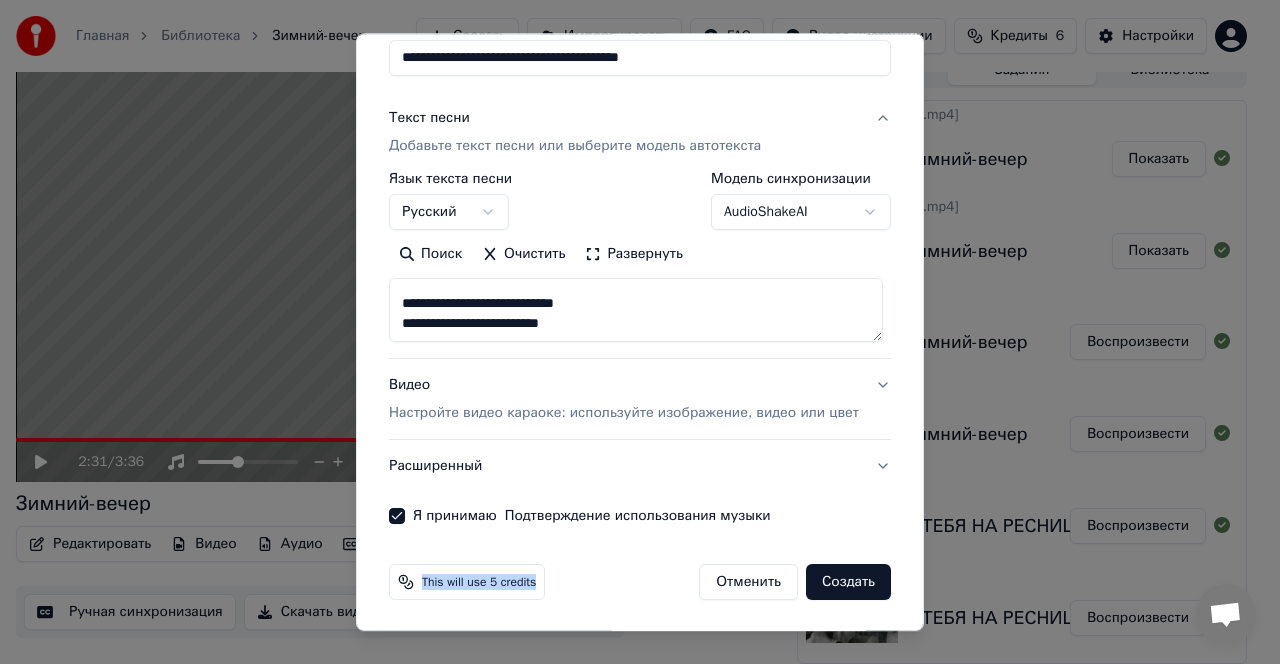 drag, startPoint x: 526, startPoint y: 578, endPoint x: 415, endPoint y: 588, distance: 111.44954 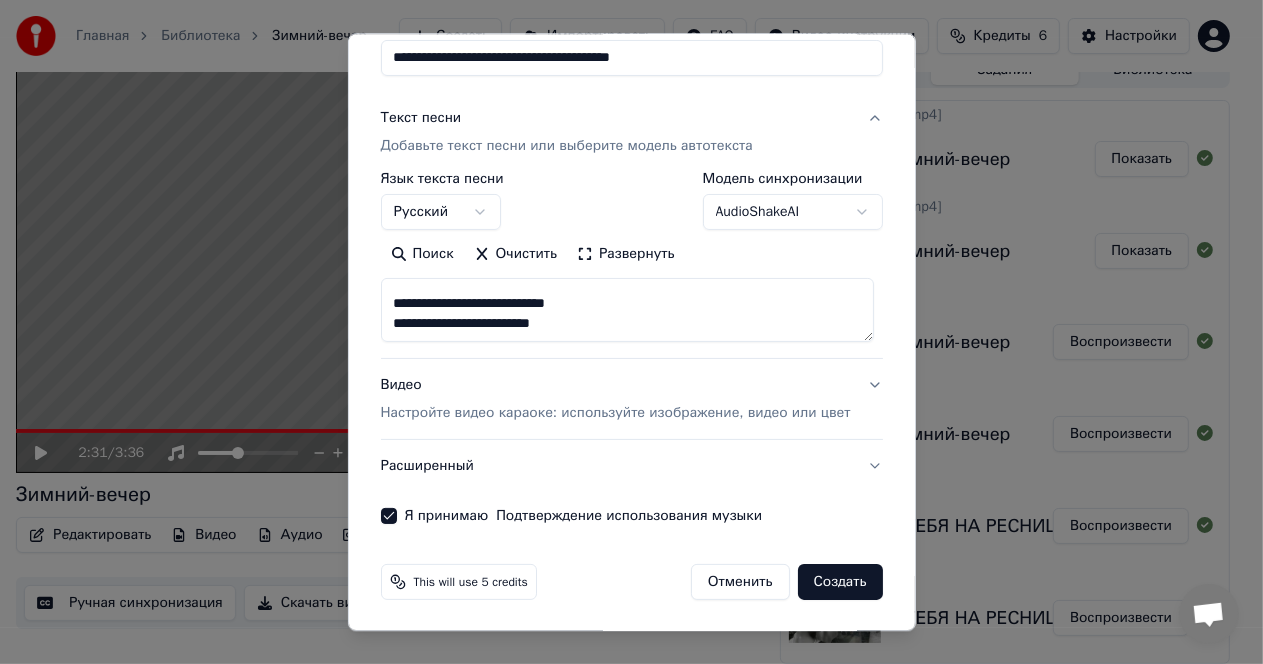 type 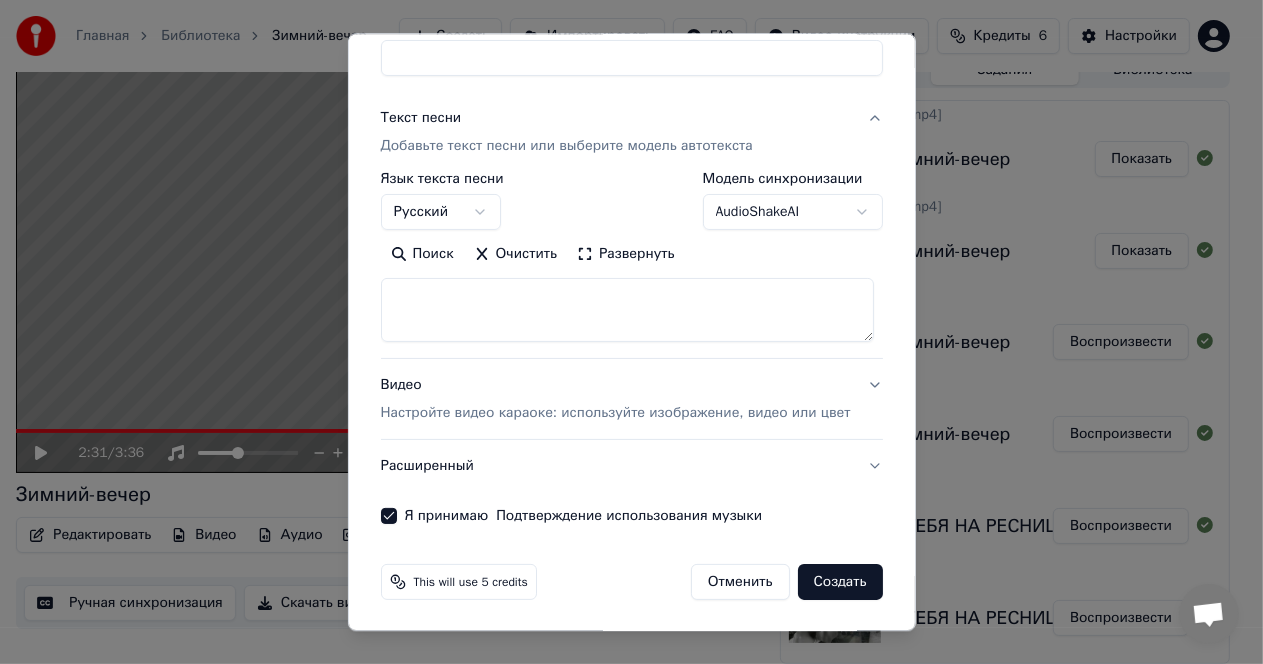scroll, scrollTop: 0, scrollLeft: 0, axis: both 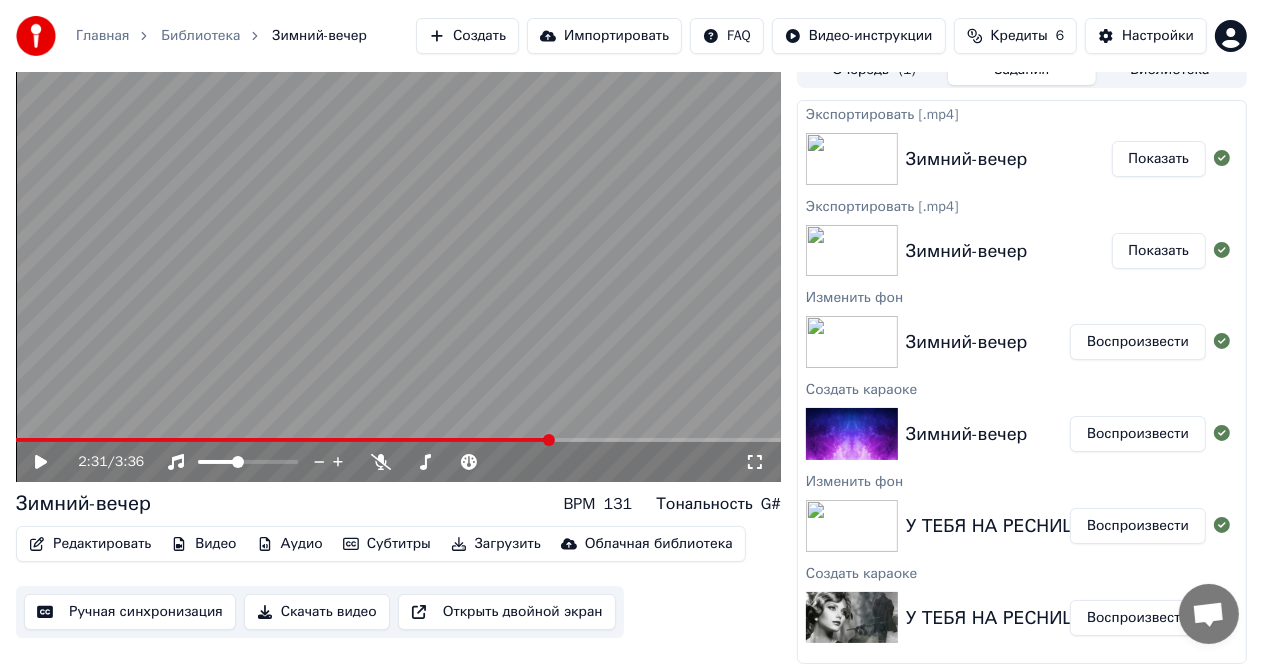 click on "Кредиты" at bounding box center (1019, 36) 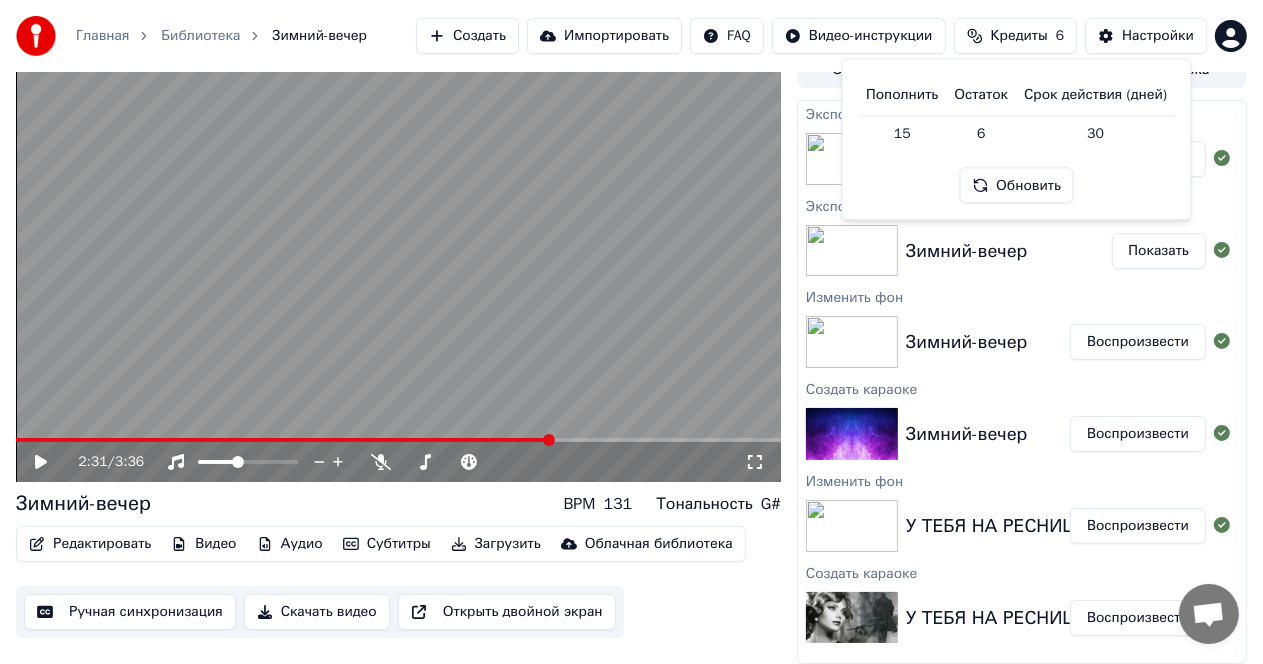 click on "Обновить" at bounding box center [1016, 186] 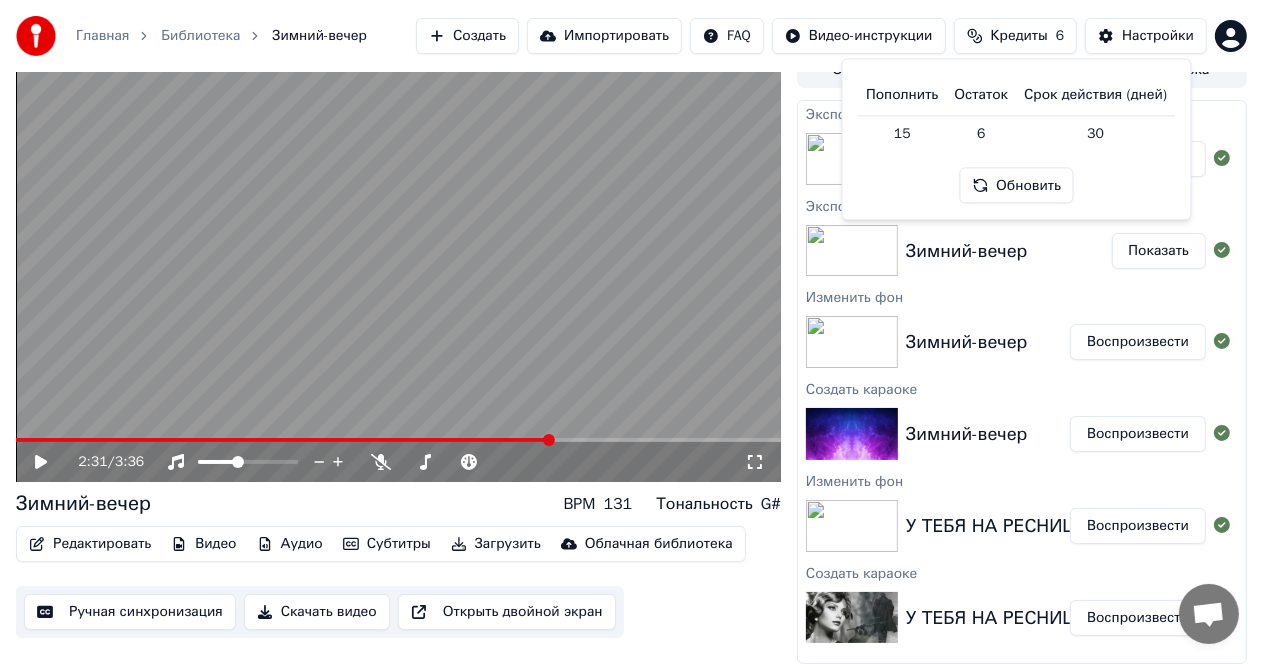 drag, startPoint x: 1091, startPoint y: 64, endPoint x: 783, endPoint y: 188, distance: 332.0241 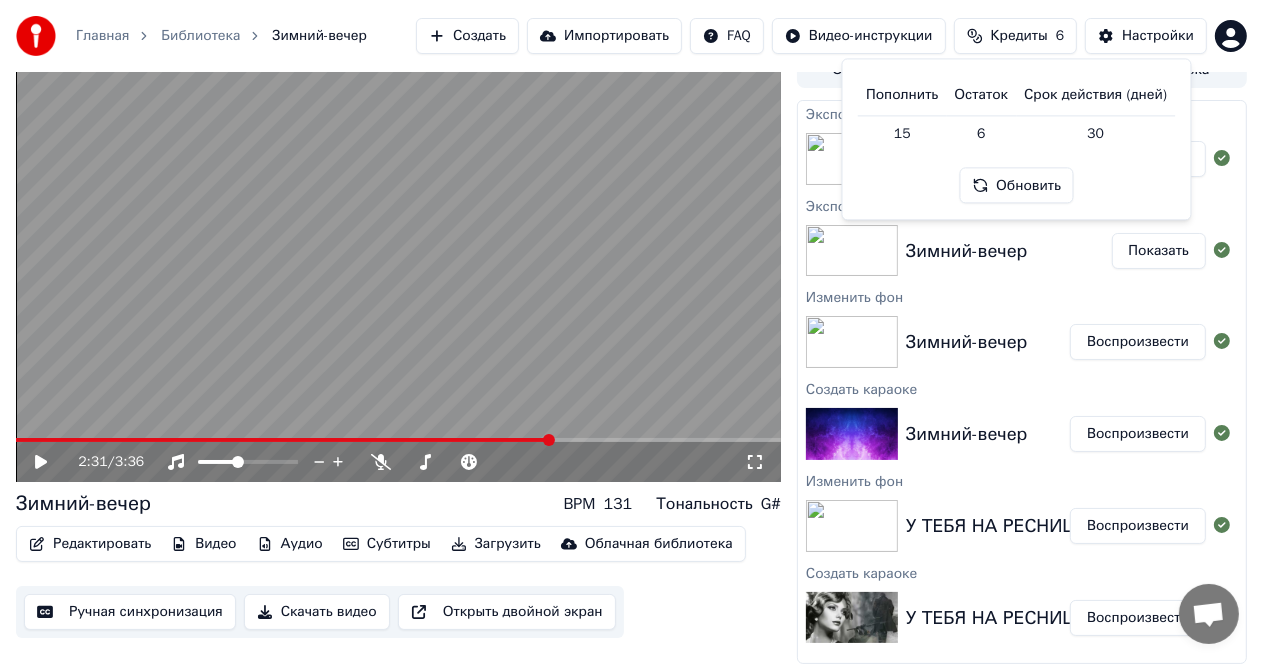 click on "Изменить фон" at bounding box center [1022, 296] 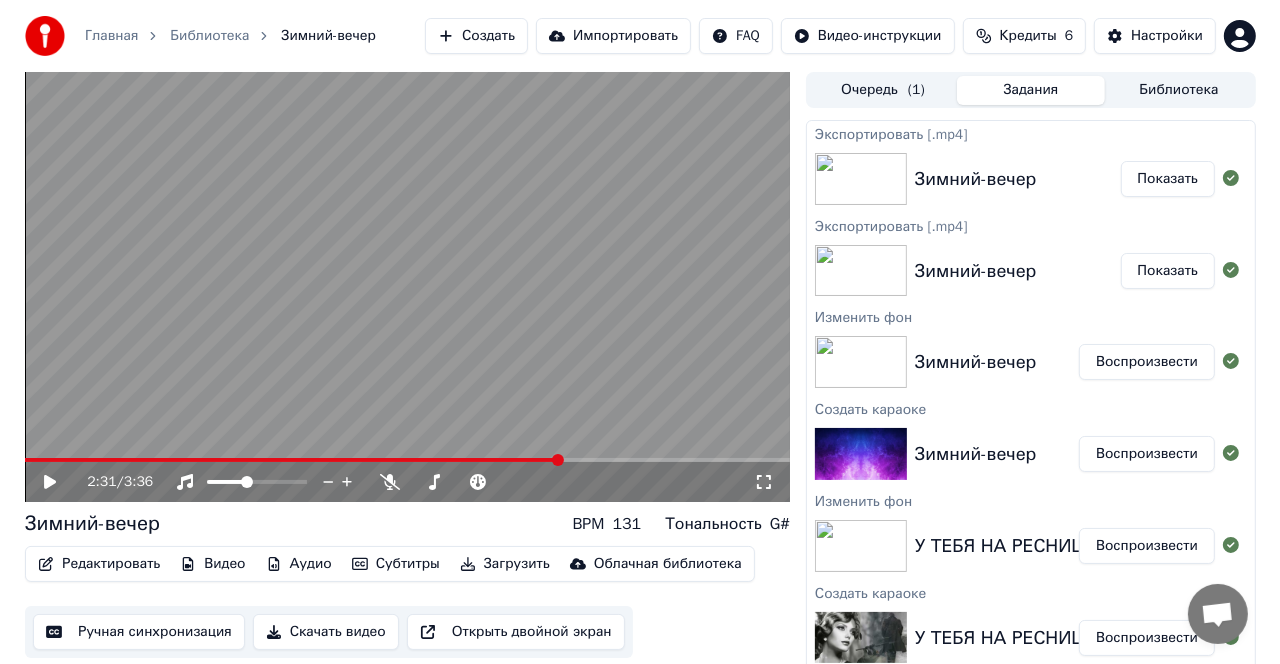 scroll, scrollTop: 20, scrollLeft: 0, axis: vertical 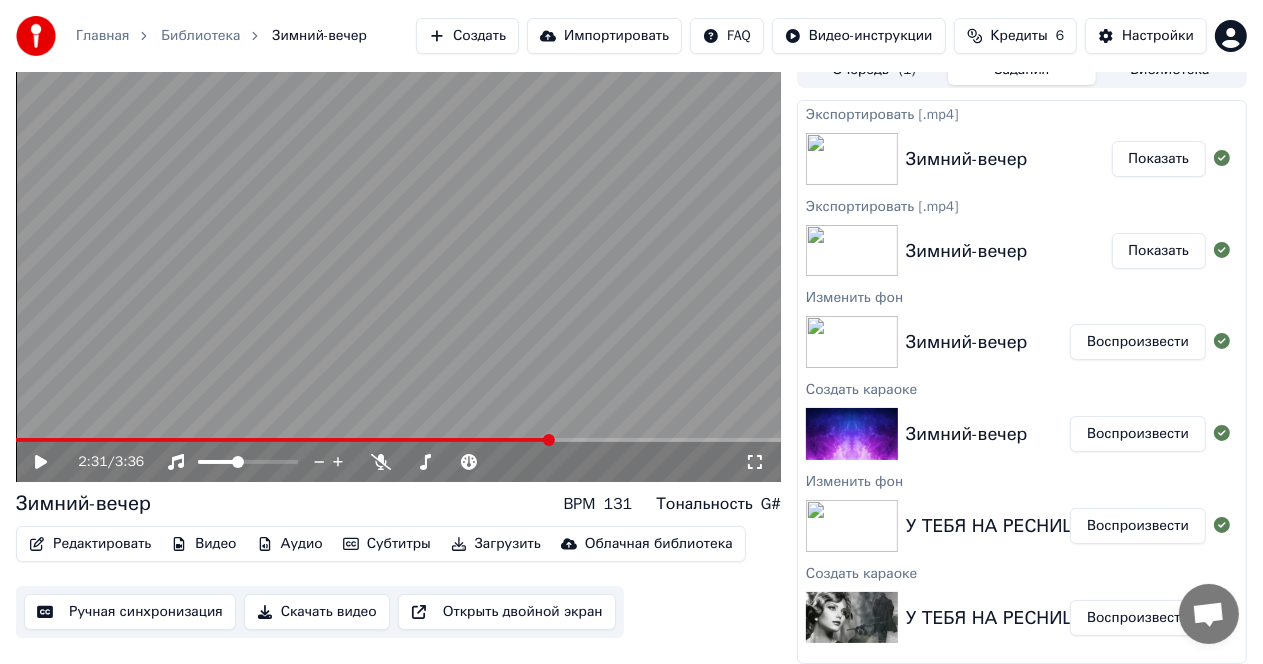 click on "Создать" at bounding box center (467, 36) 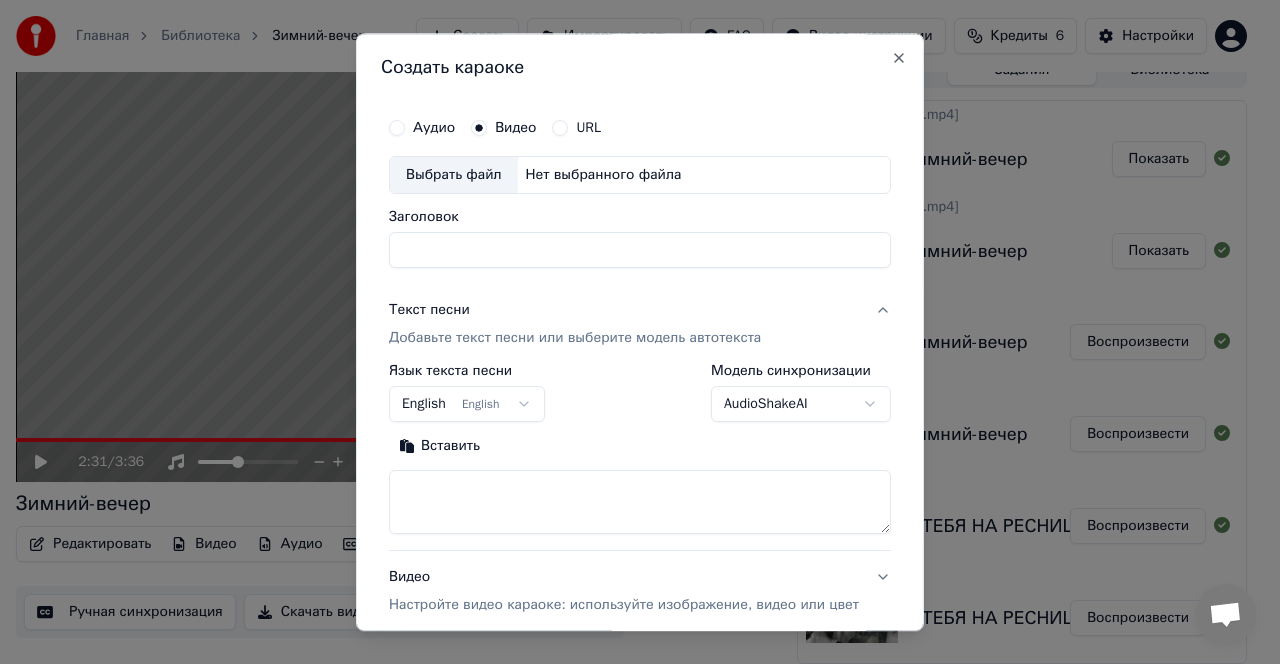 scroll, scrollTop: 192, scrollLeft: 0, axis: vertical 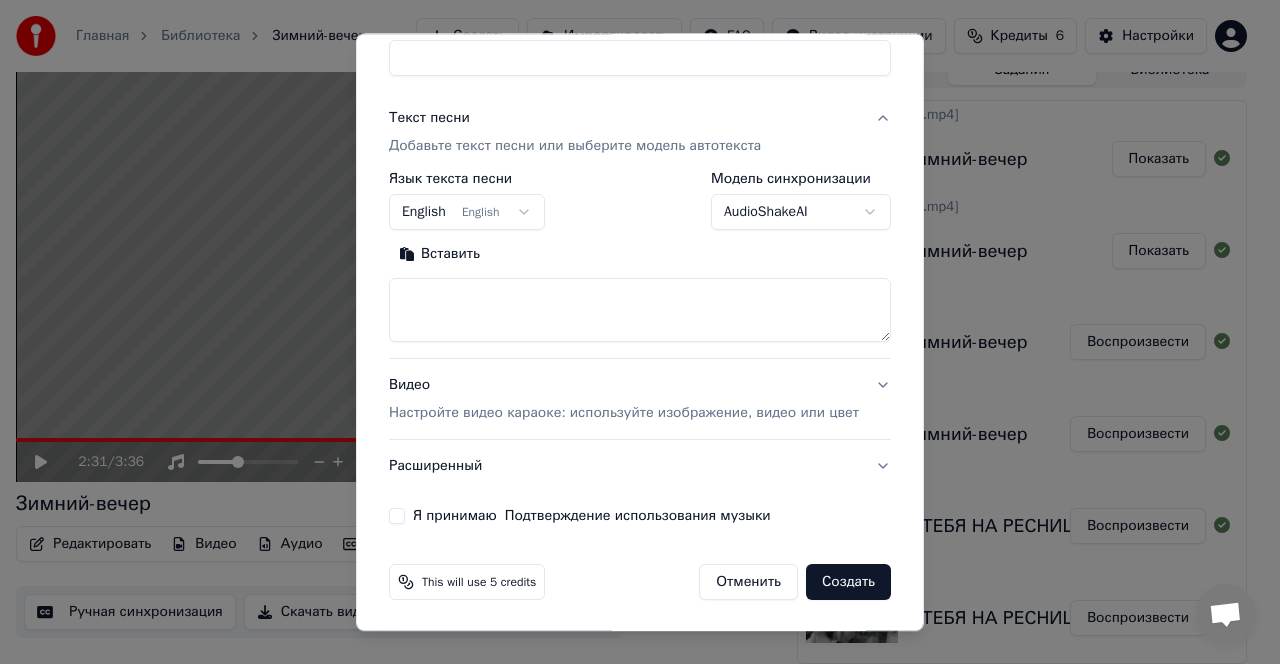 click on "This will use 5 credits" at bounding box center (479, 582) 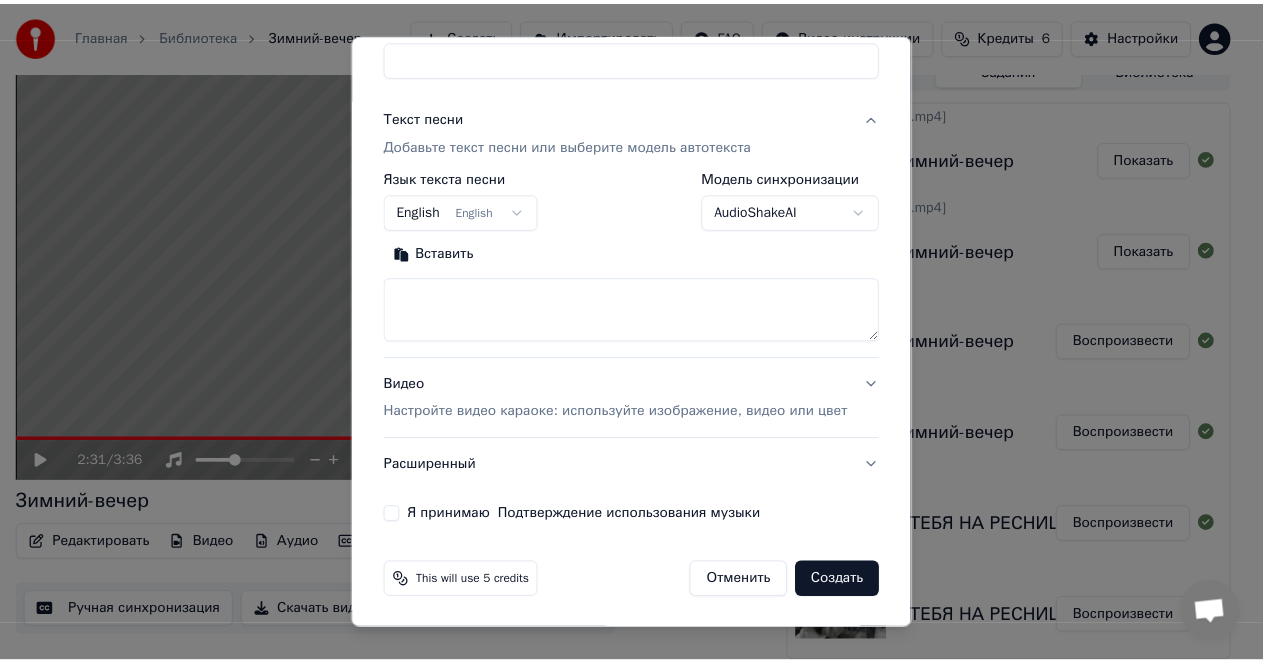 scroll, scrollTop: 0, scrollLeft: 0, axis: both 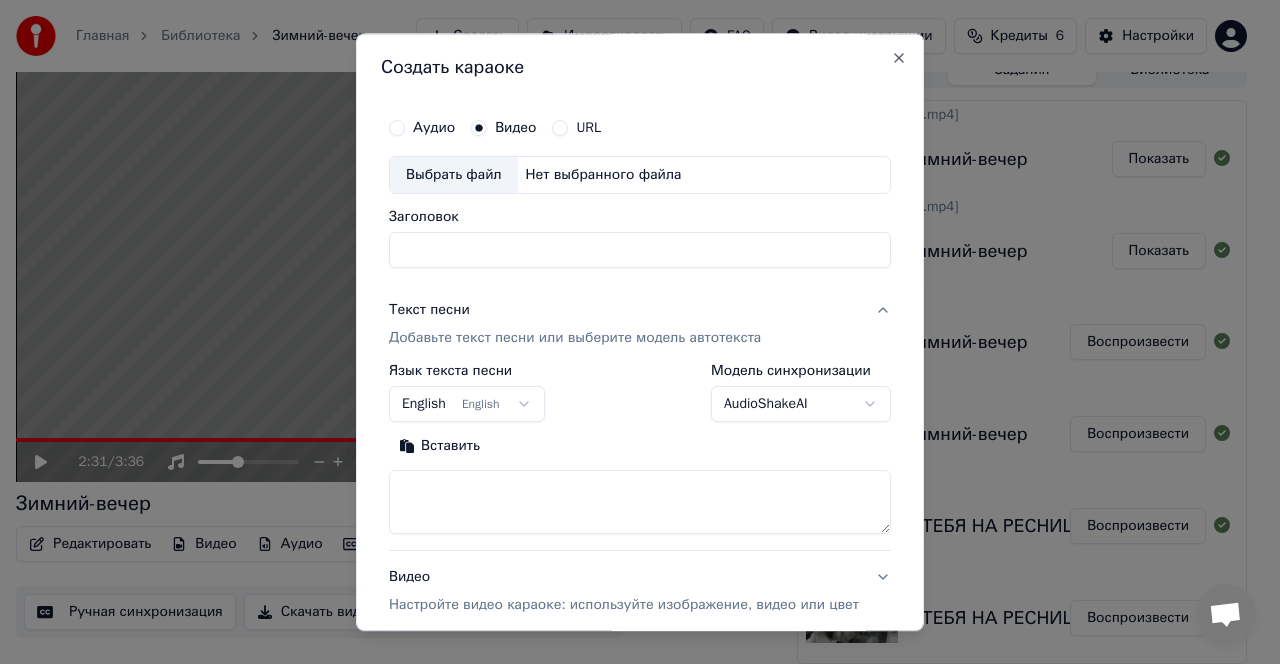click on "**********" at bounding box center [640, 332] 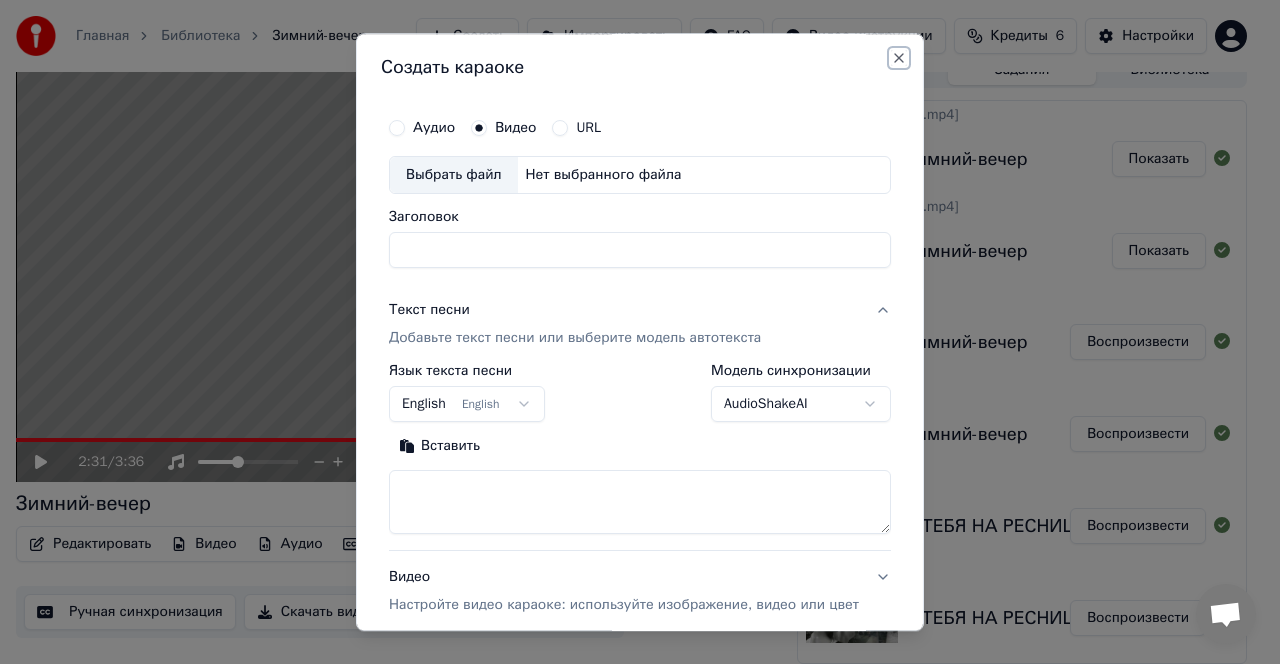 click on "Close" at bounding box center [899, 58] 